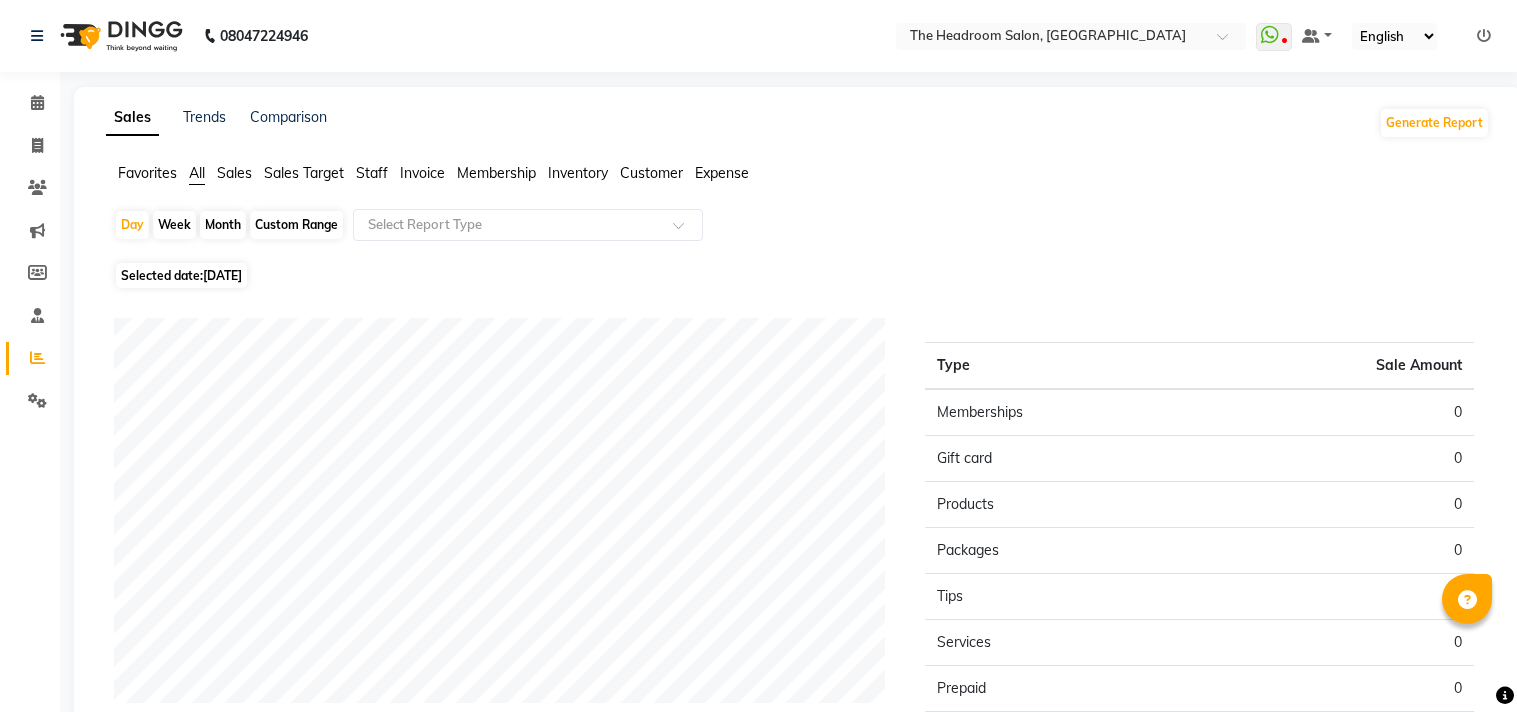 click on "[DATE]" 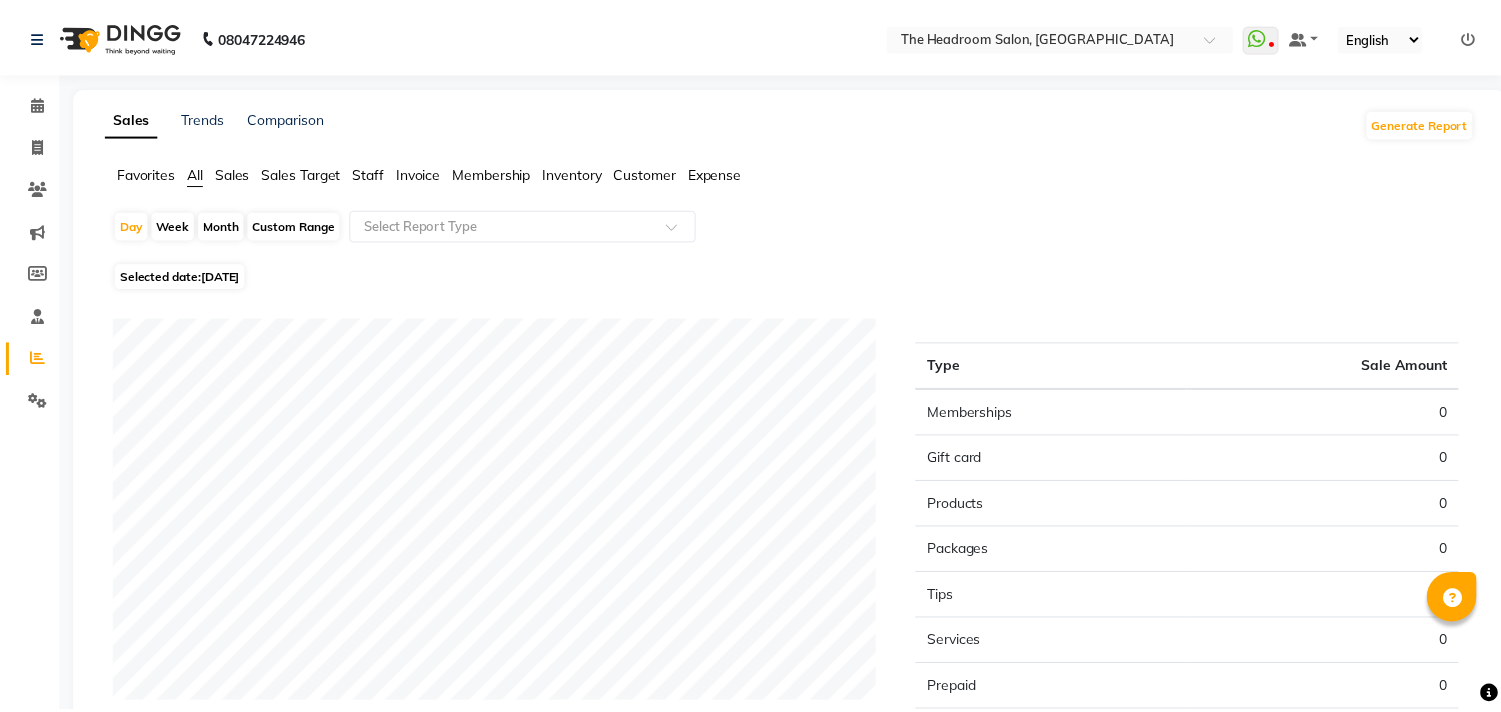 scroll, scrollTop: 0, scrollLeft: 0, axis: both 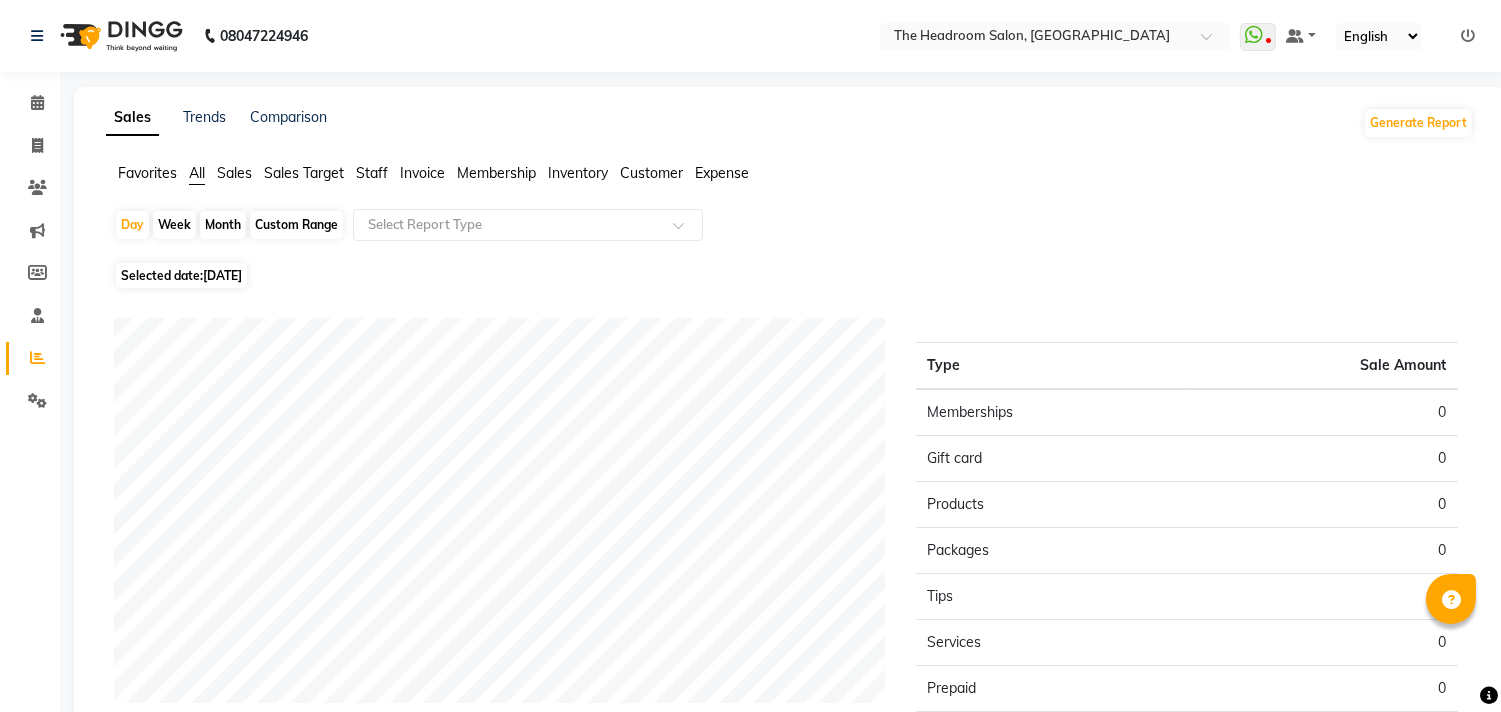 select on "7" 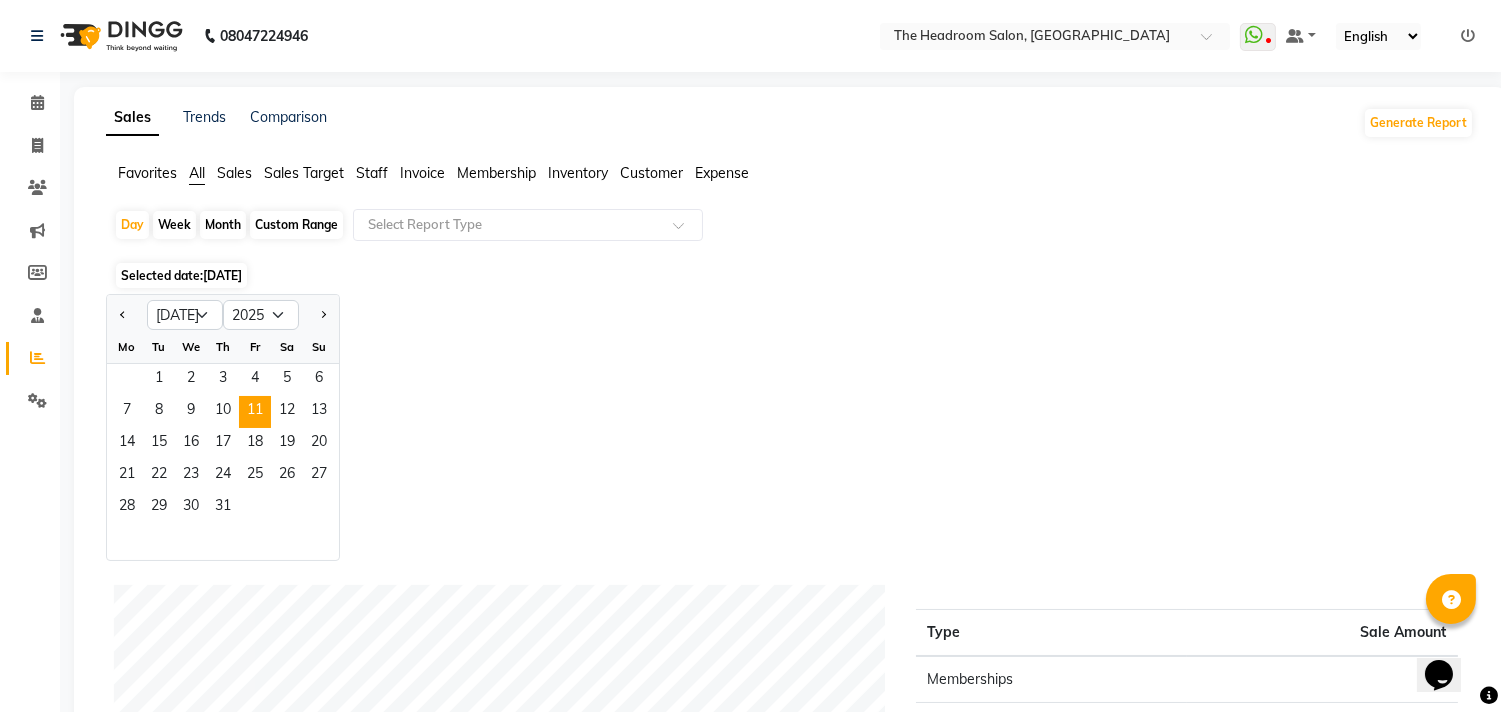 scroll, scrollTop: 0, scrollLeft: 0, axis: both 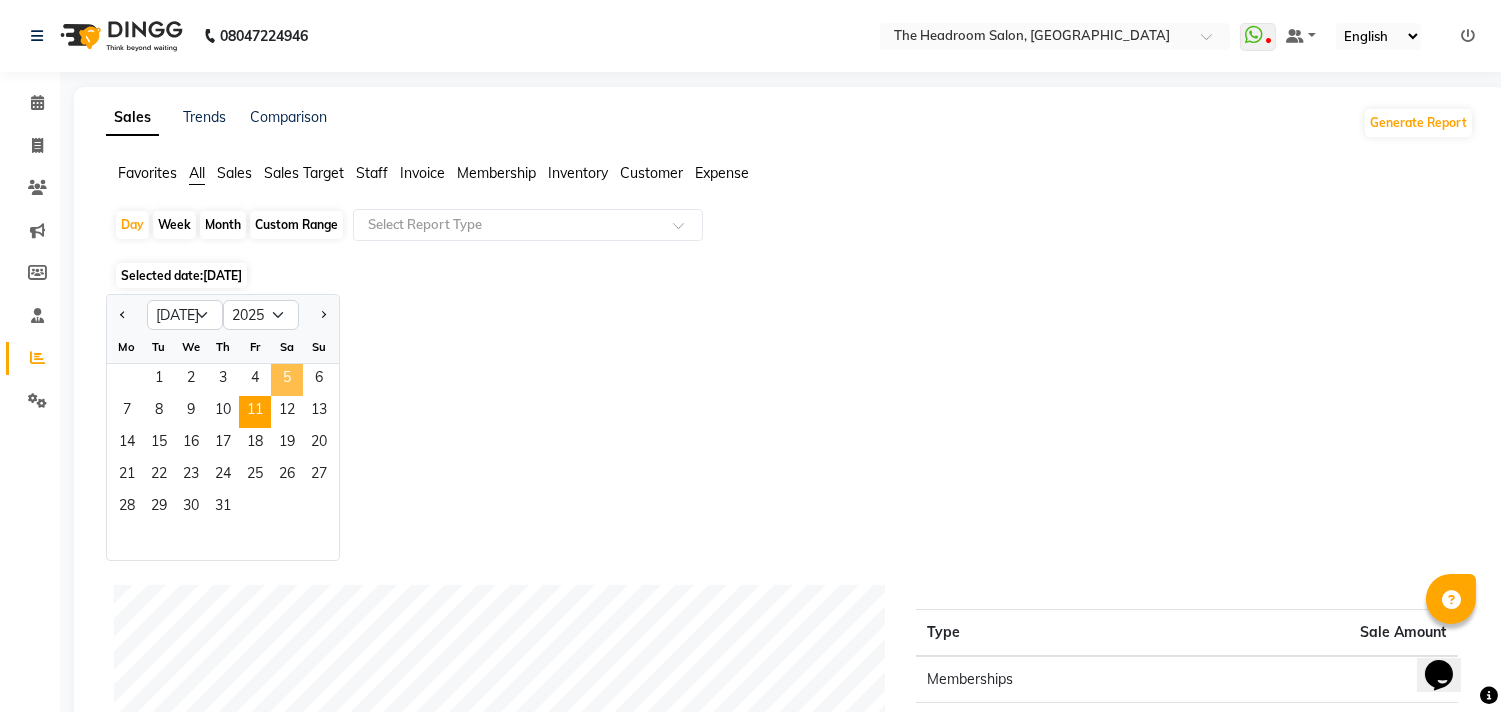 click on "5" 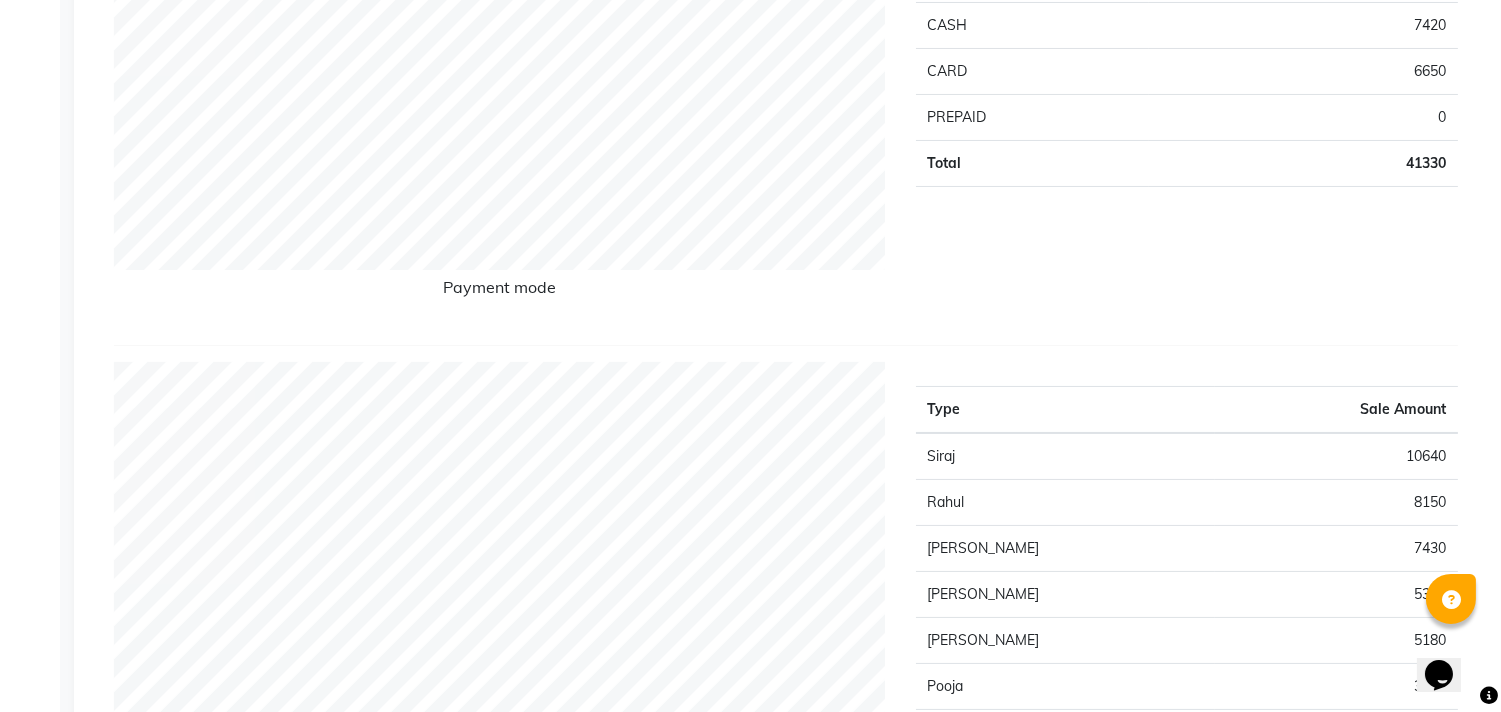 scroll, scrollTop: 444, scrollLeft: 0, axis: vertical 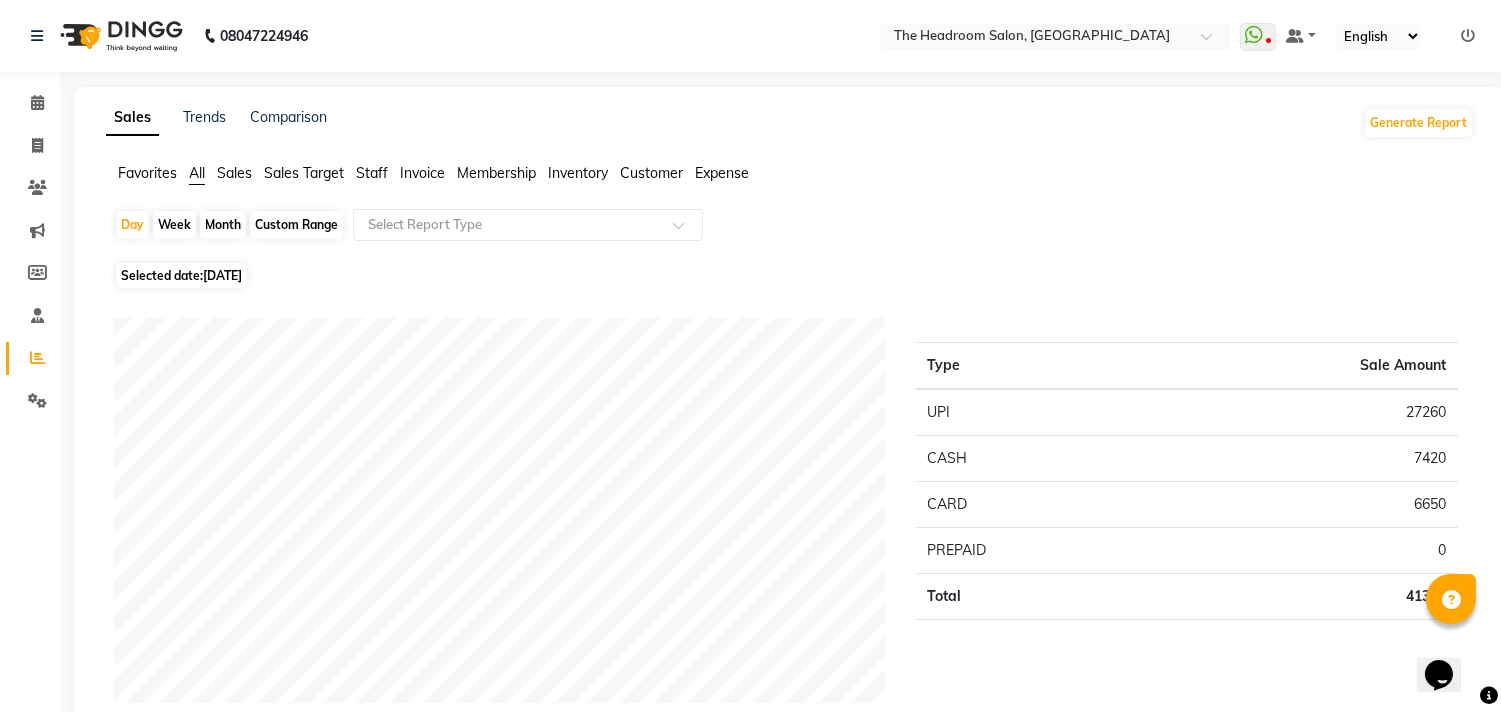 click on "Selected date:  [DATE]" 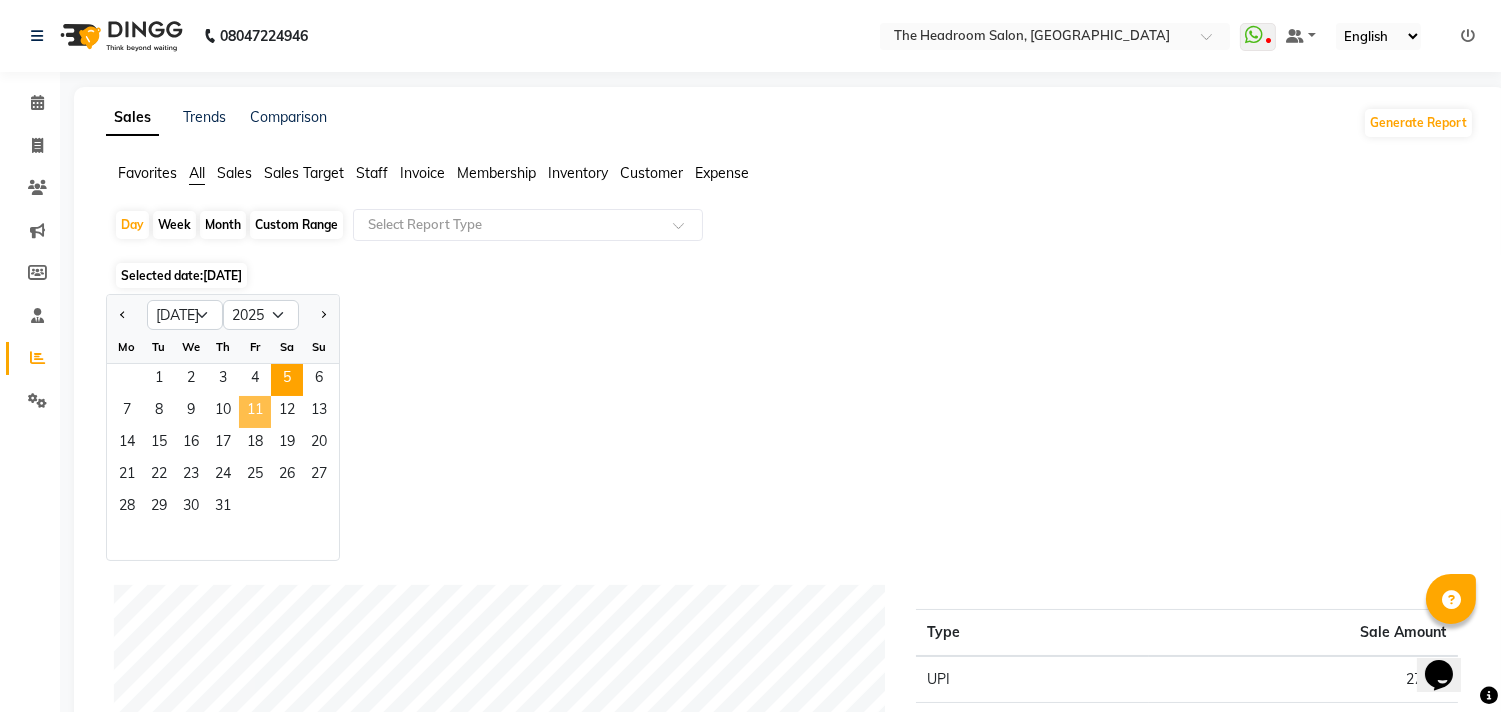 click on "11" 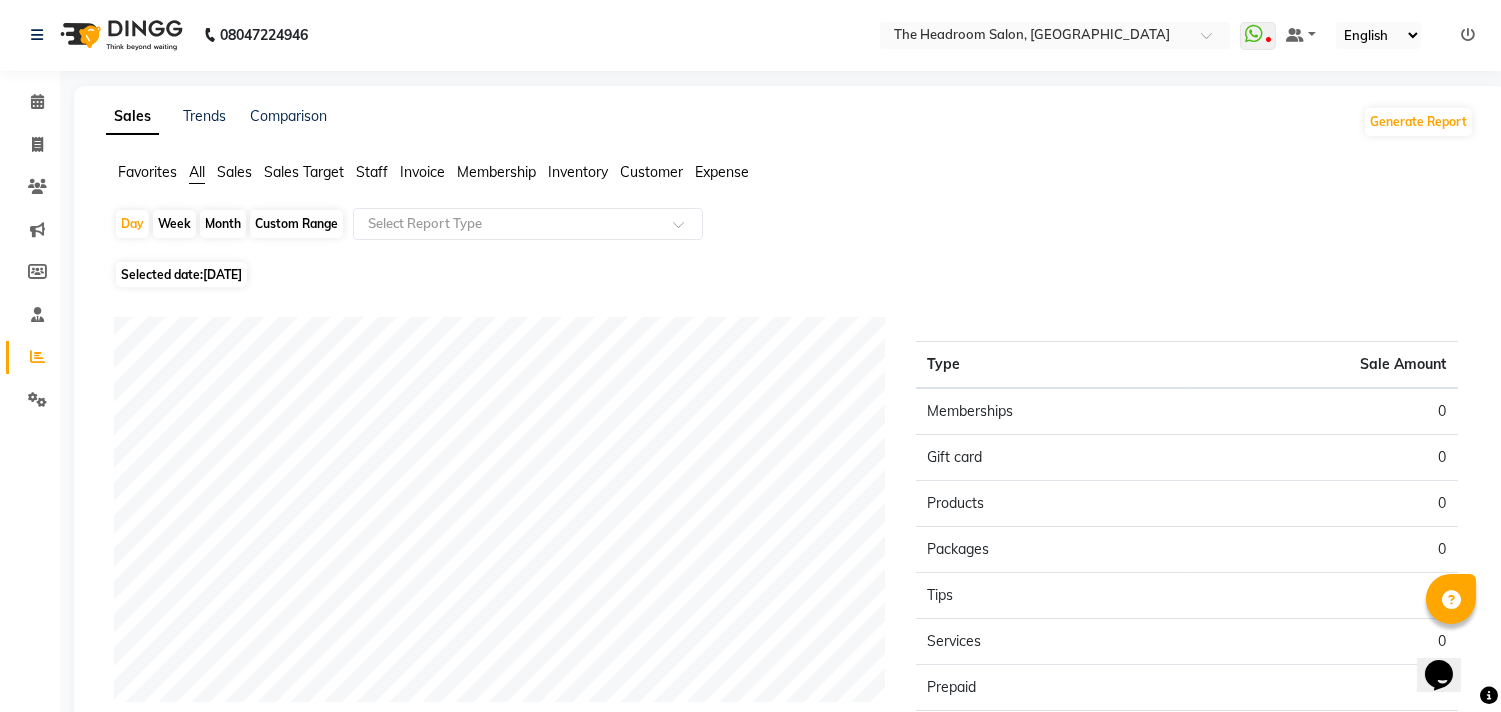scroll, scrollTop: 0, scrollLeft: 0, axis: both 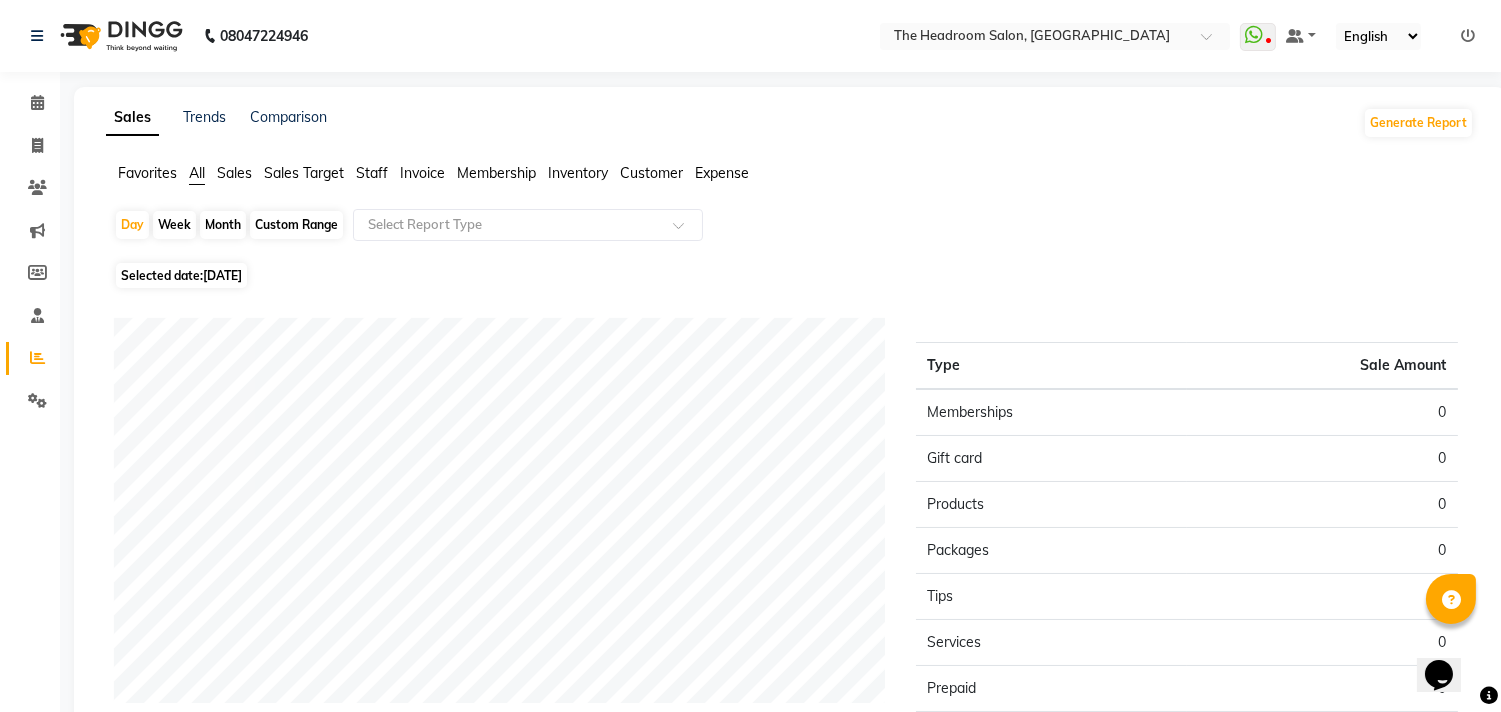 click on "[DATE]" 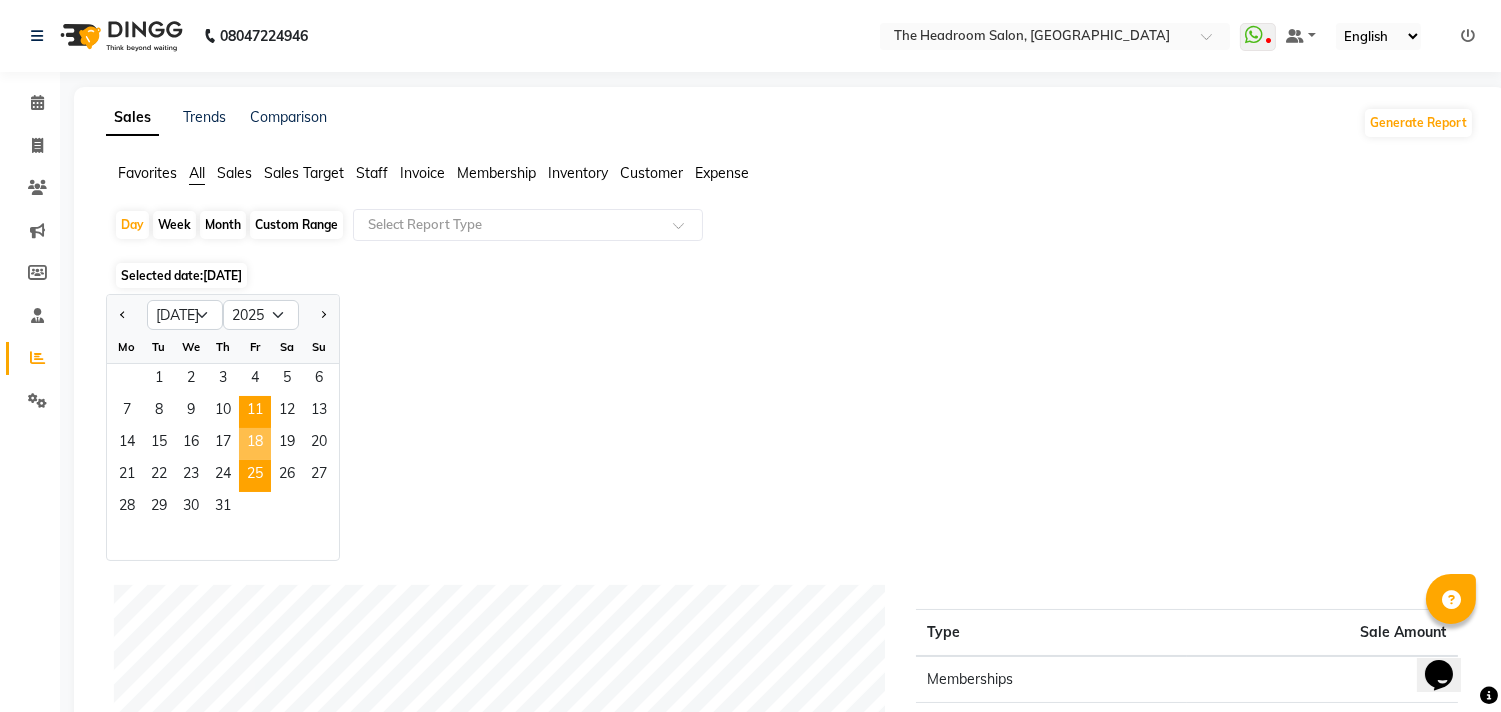 scroll, scrollTop: 111, scrollLeft: 0, axis: vertical 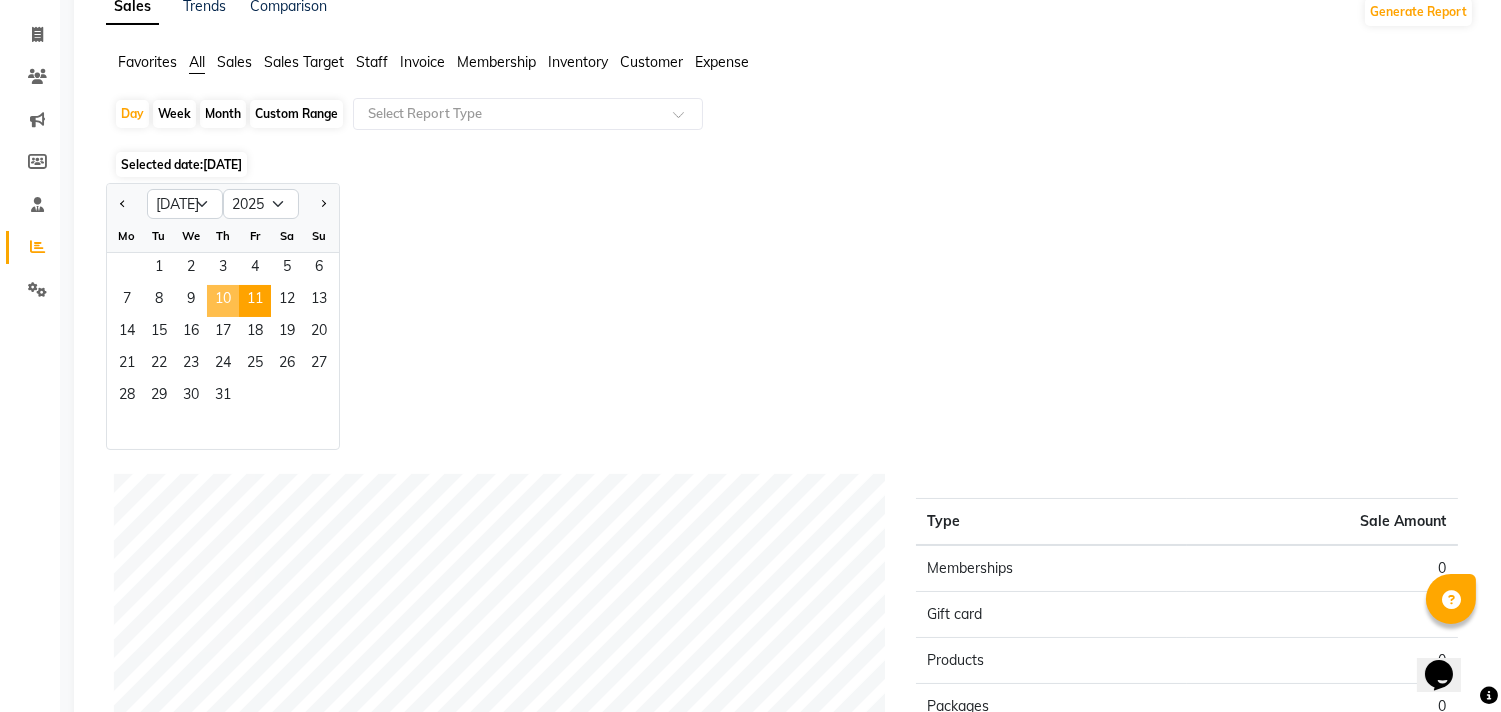 click on "10" 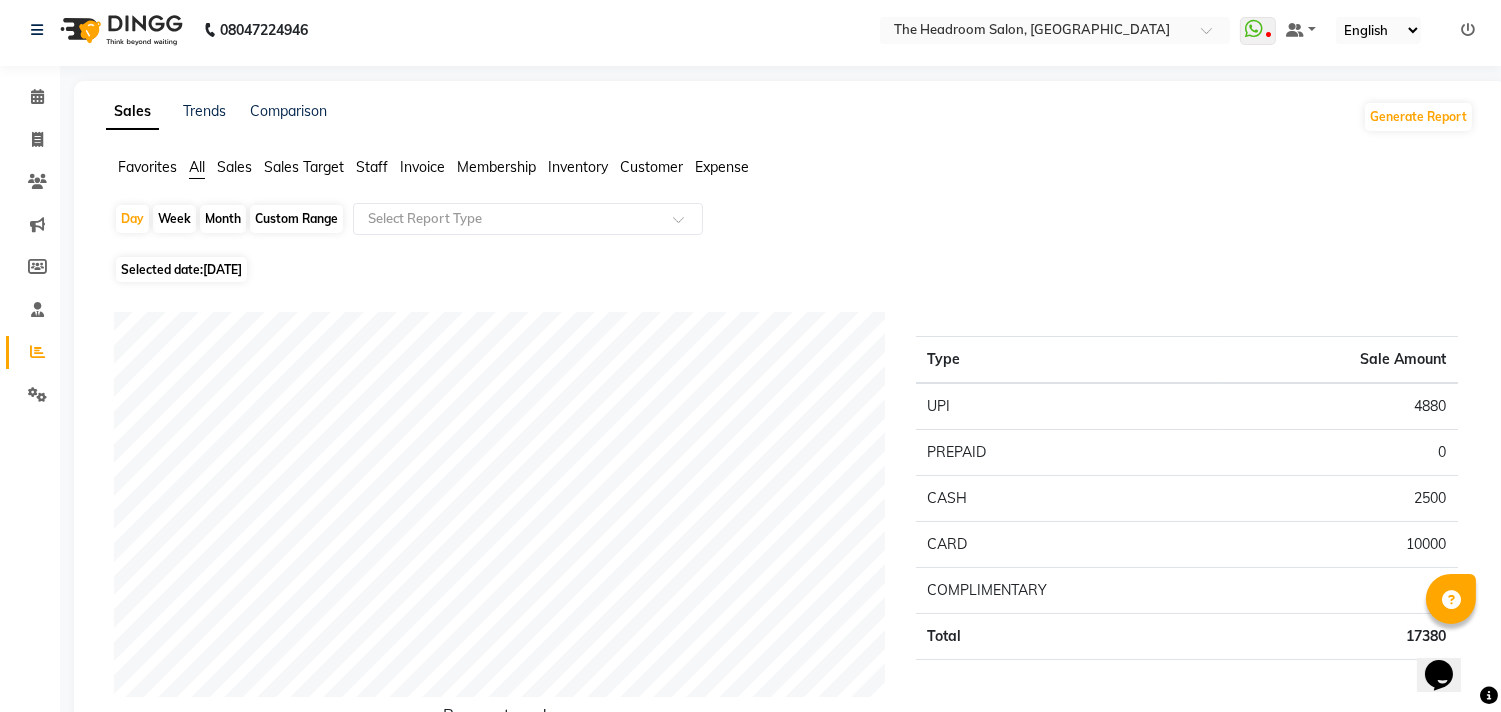 scroll, scrollTop: 0, scrollLeft: 0, axis: both 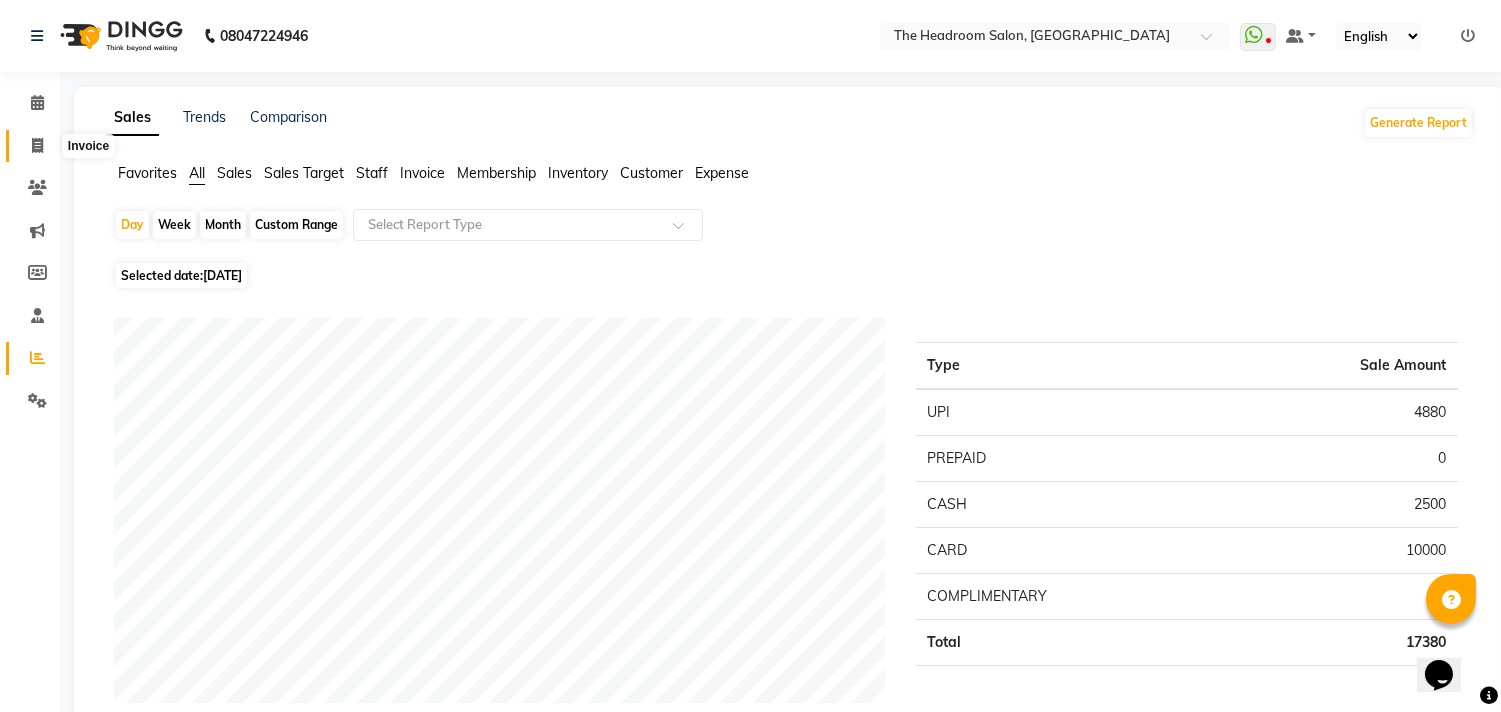 click 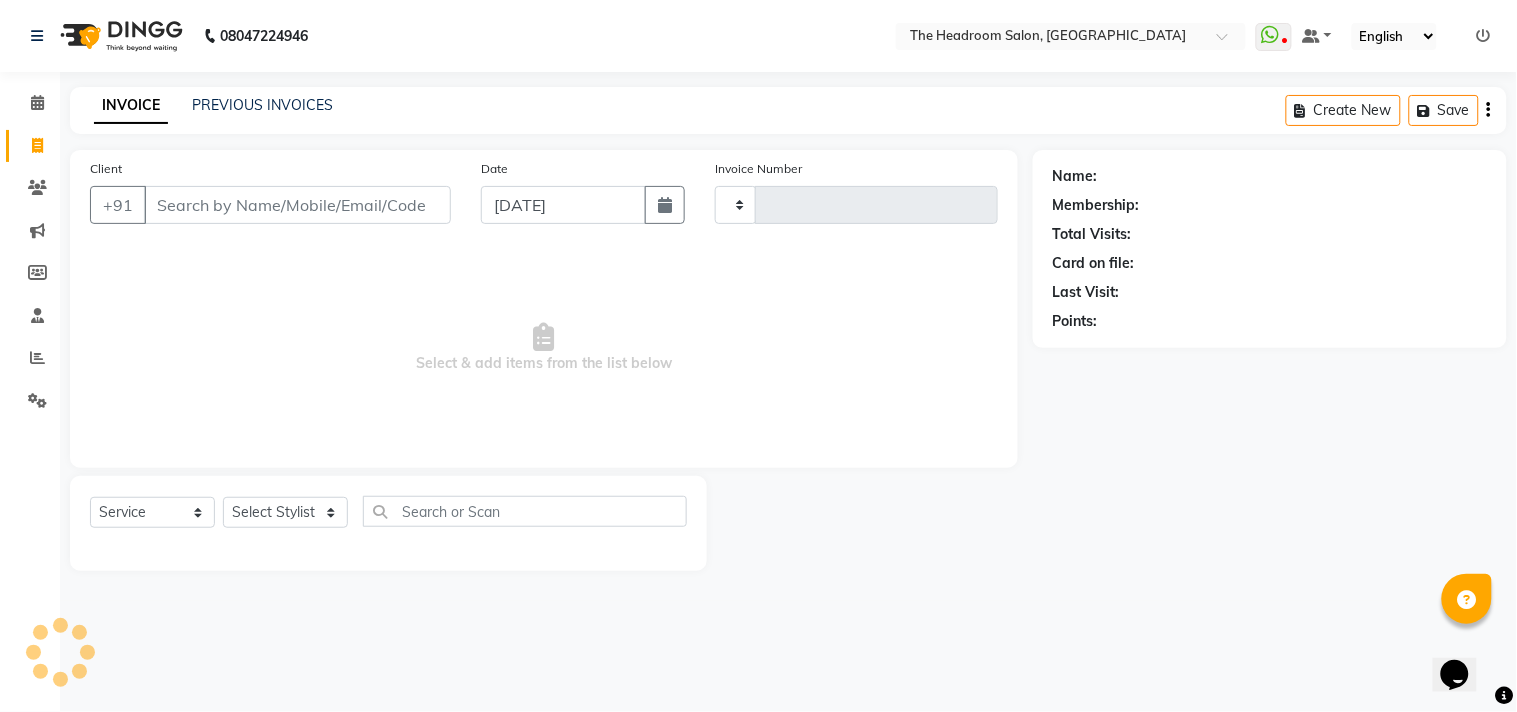 type on "2078" 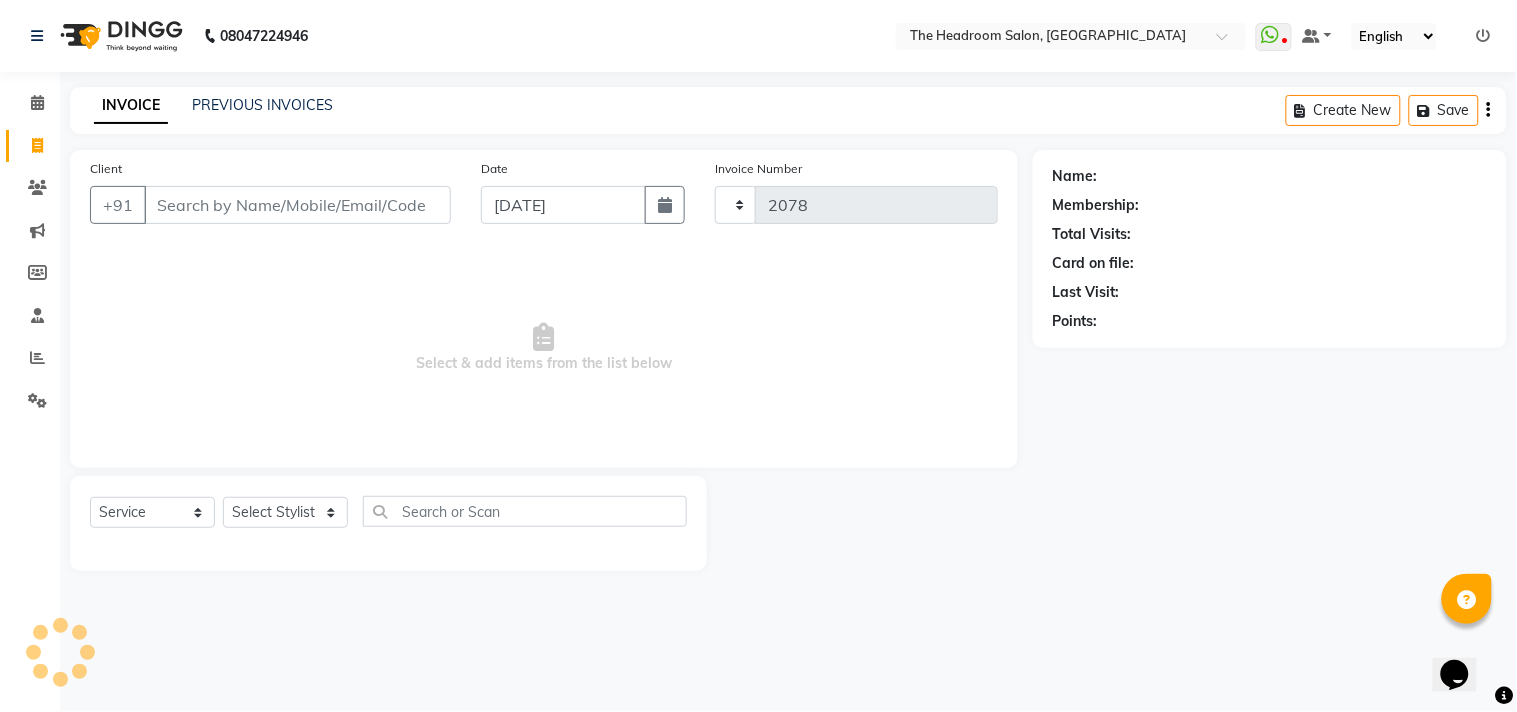 select on "6933" 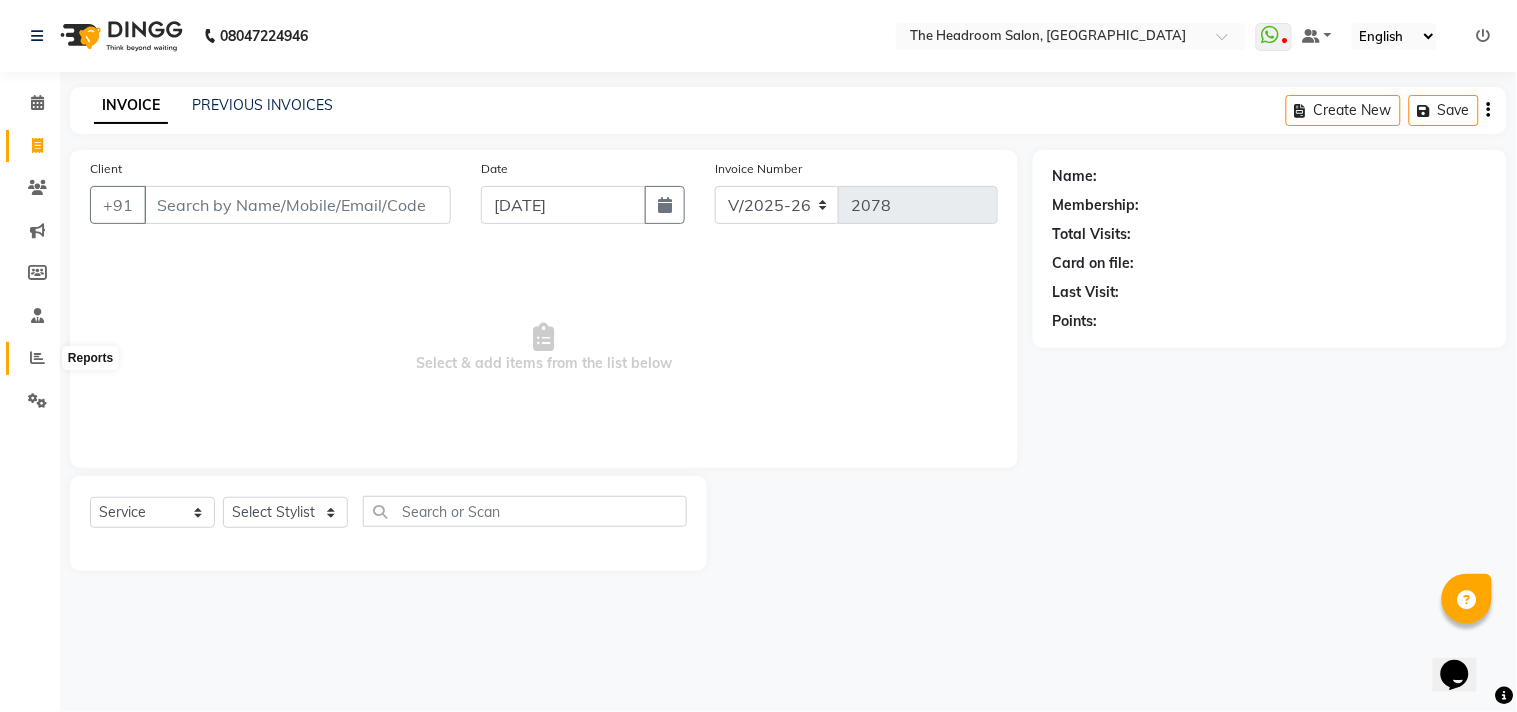 click 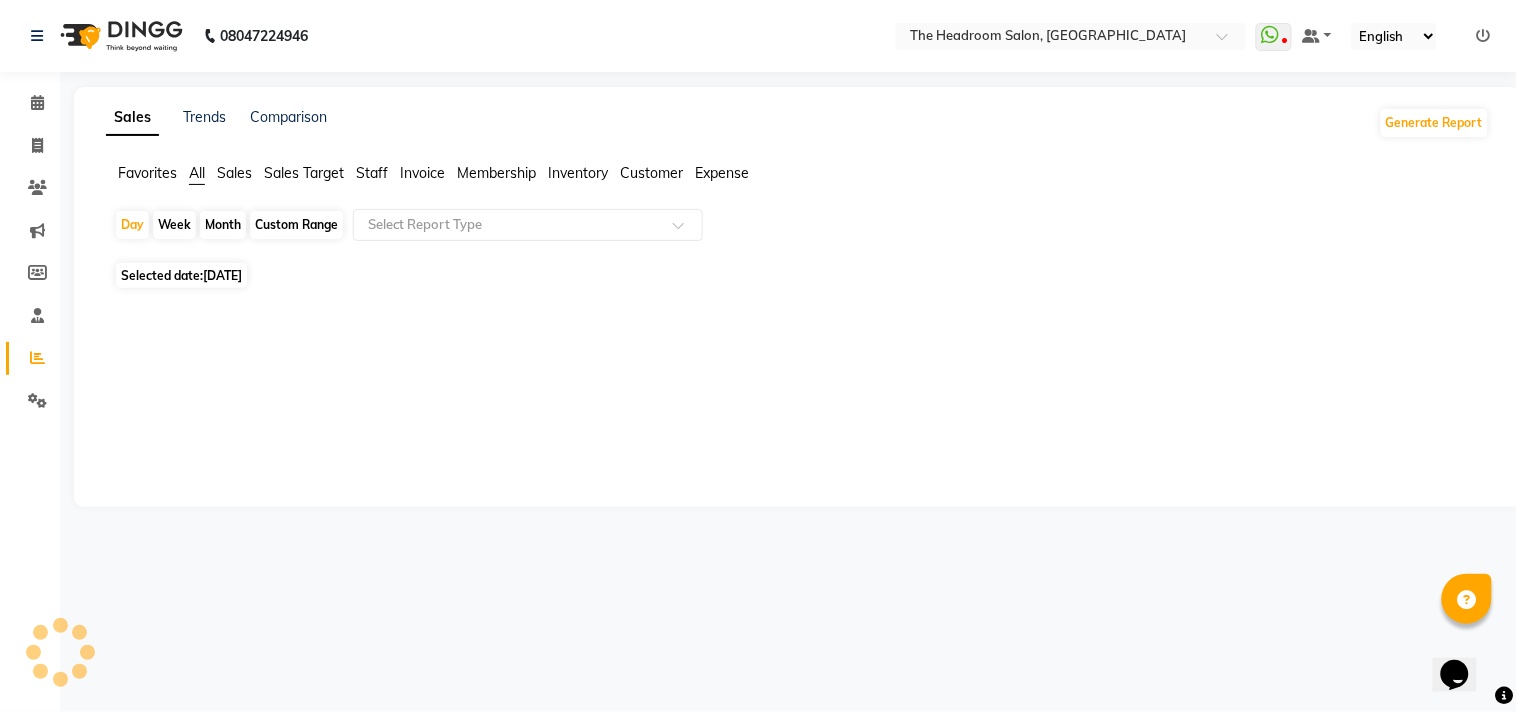 click on "Selected date:  [DATE]" 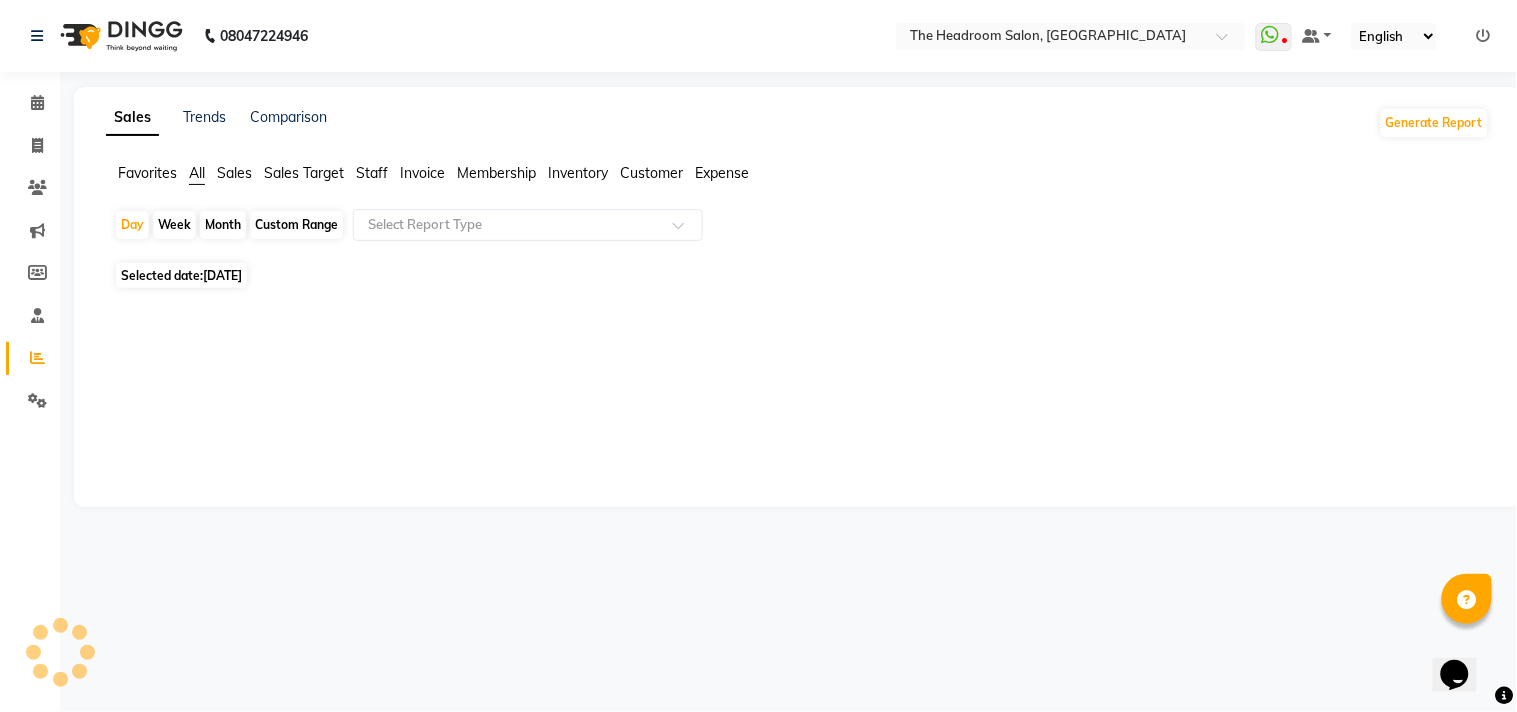 select on "7" 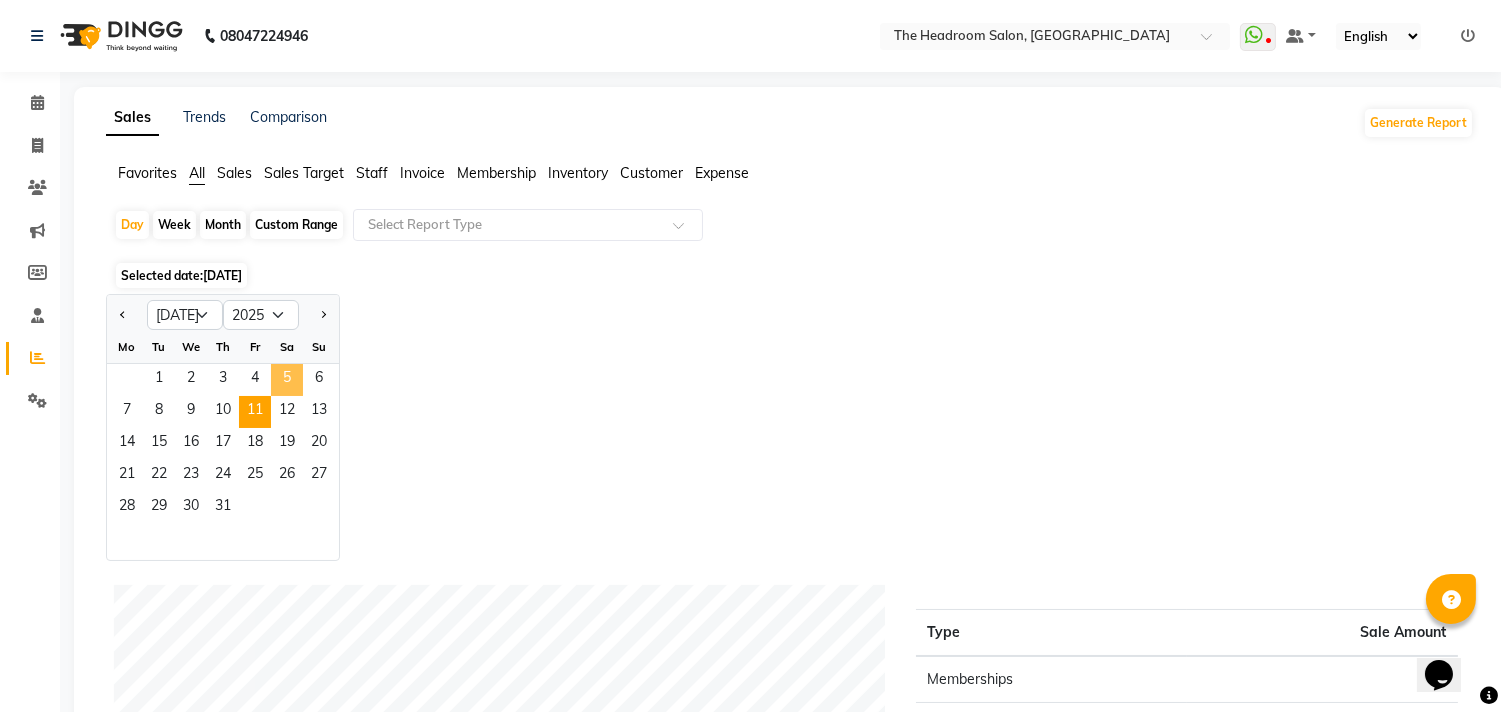 click on "5" 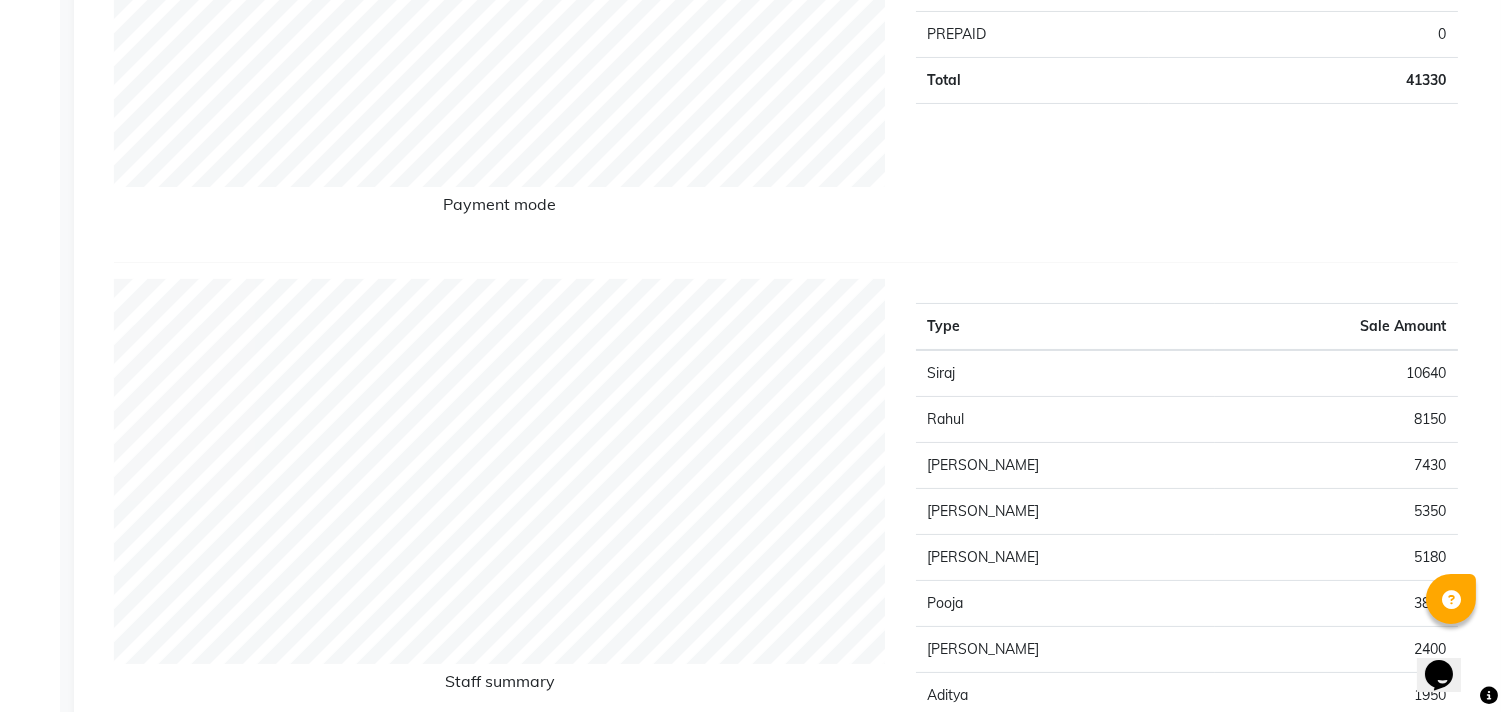 scroll, scrollTop: 555, scrollLeft: 0, axis: vertical 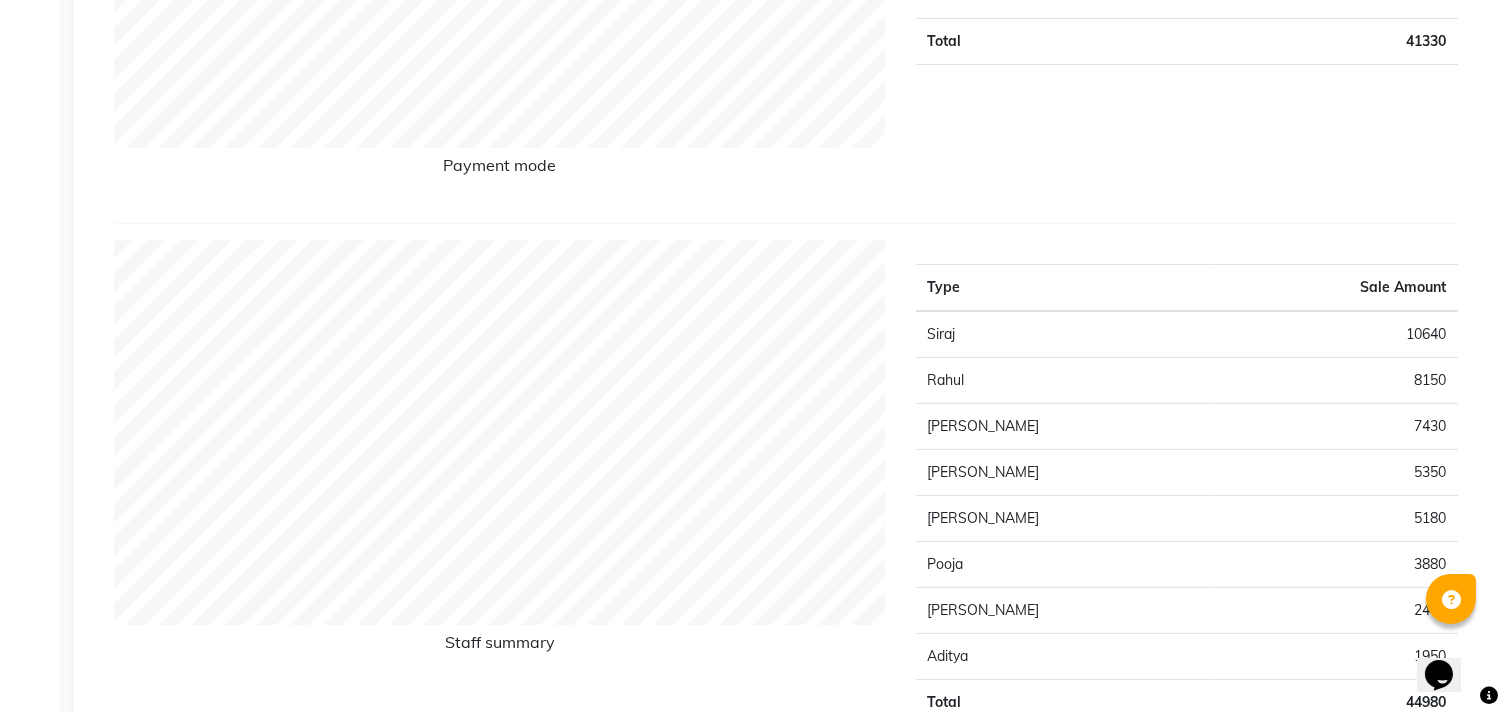 drag, startPoint x: 1498, startPoint y: 13, endPoint x: 1511, endPoint y: 22, distance: 15.811388 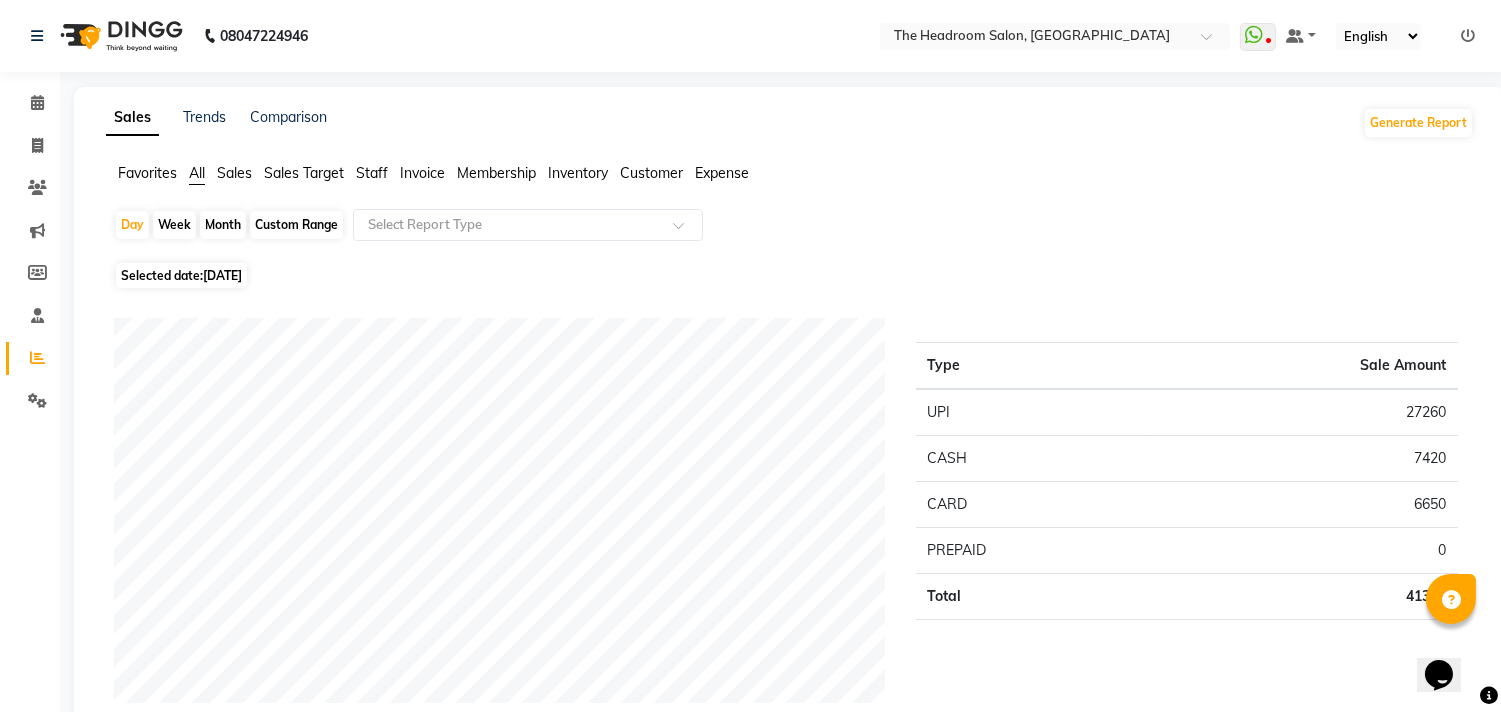 scroll, scrollTop: 22, scrollLeft: 0, axis: vertical 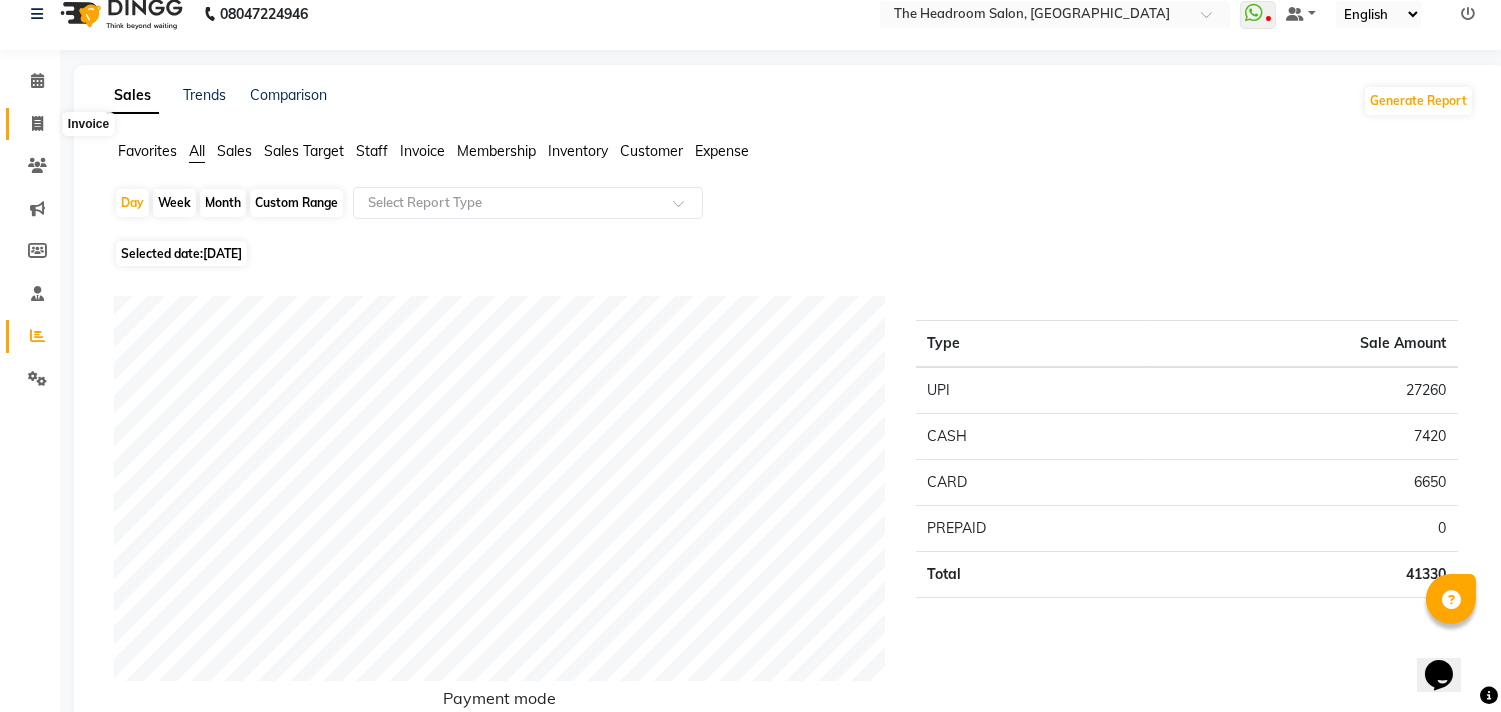 click 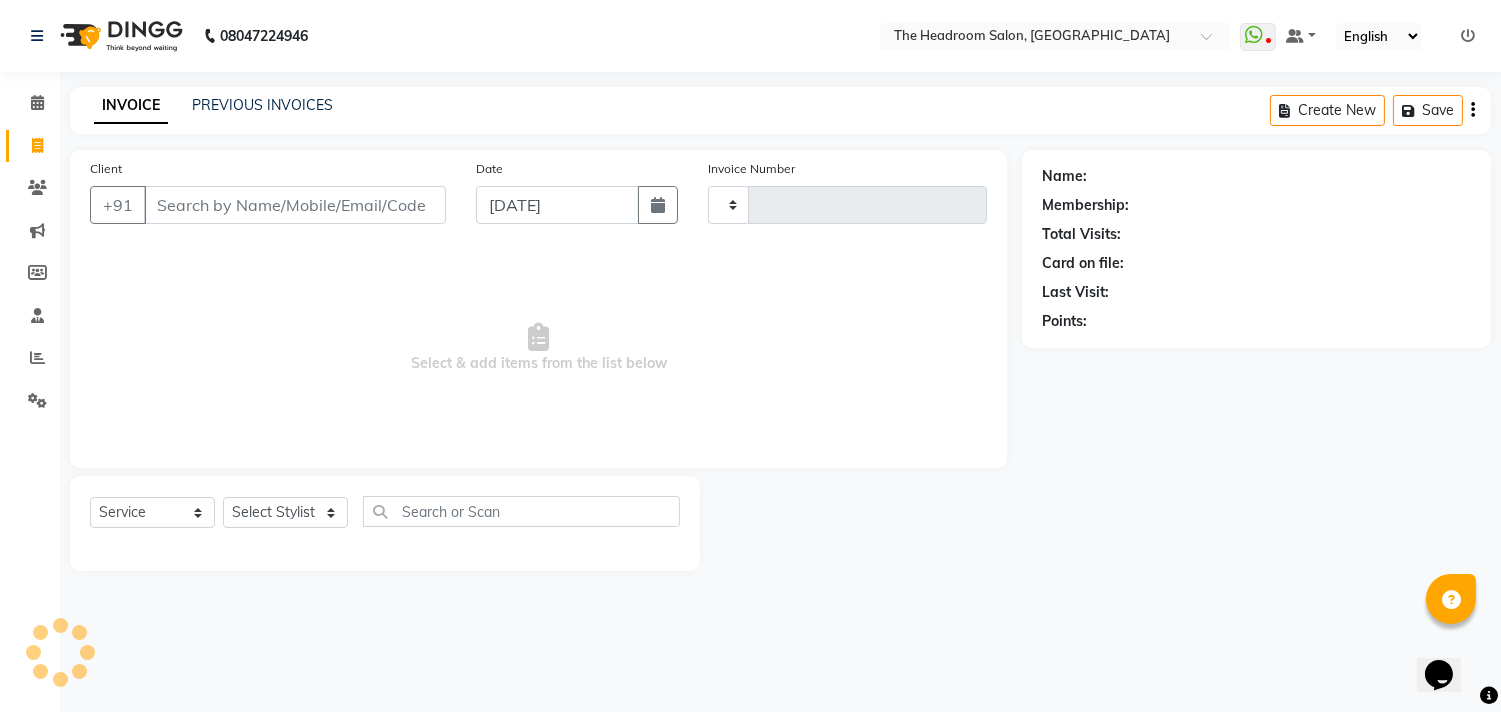 type on "2078" 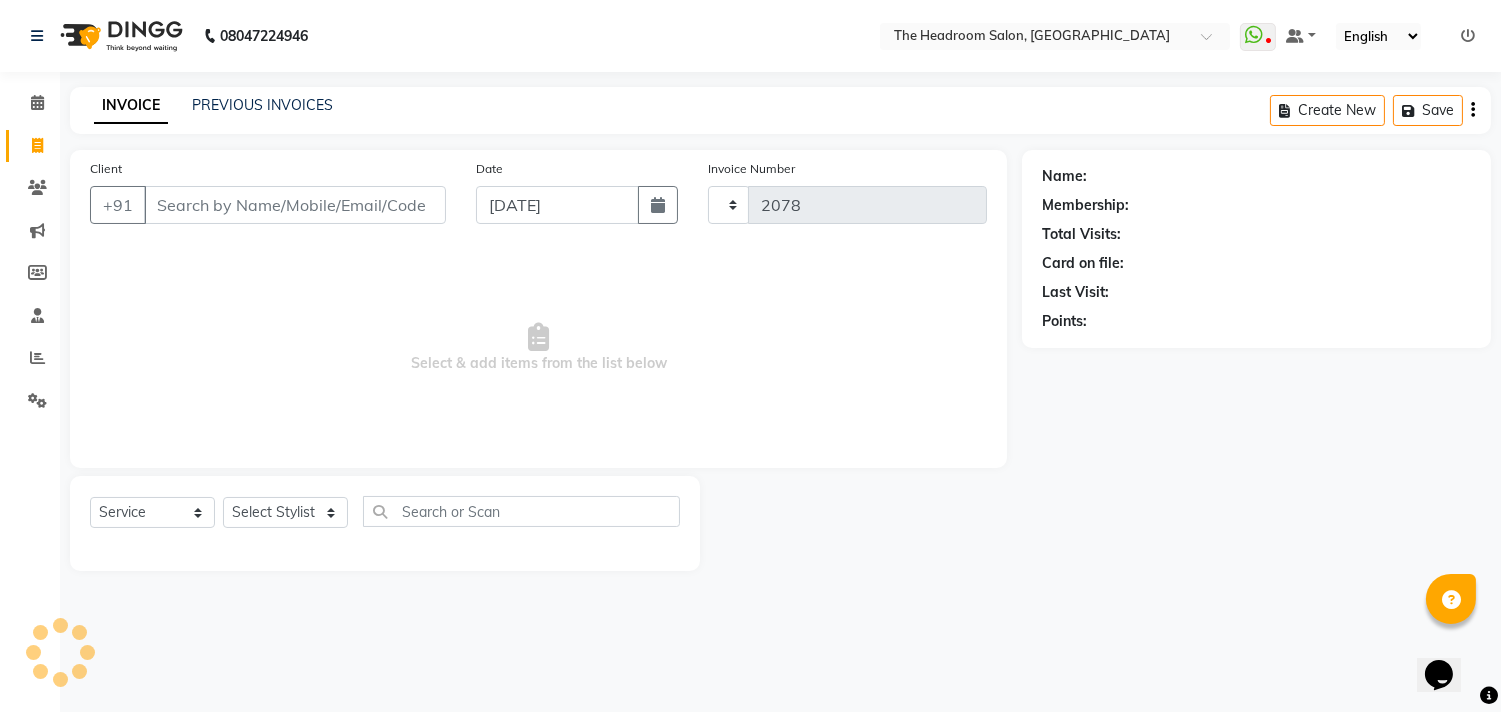 select on "6933" 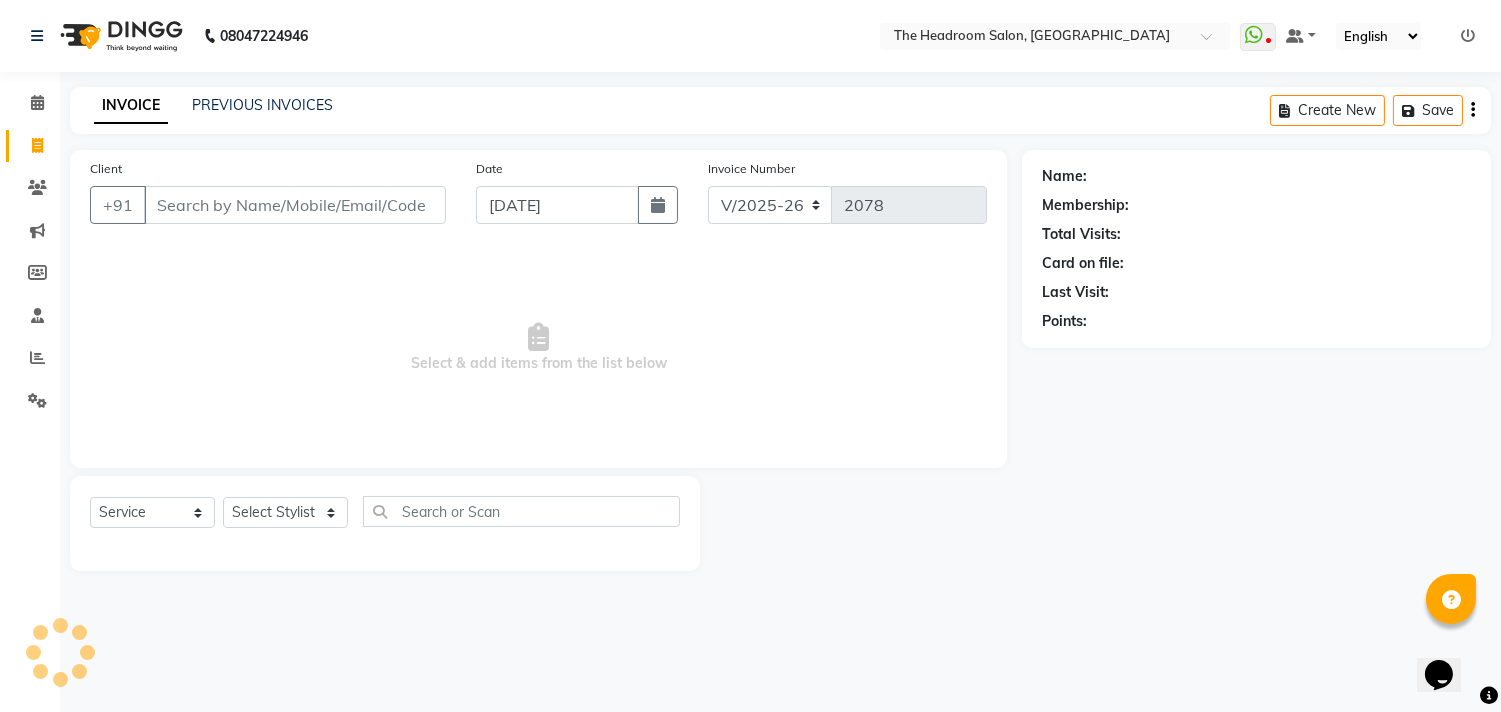 scroll, scrollTop: 0, scrollLeft: 0, axis: both 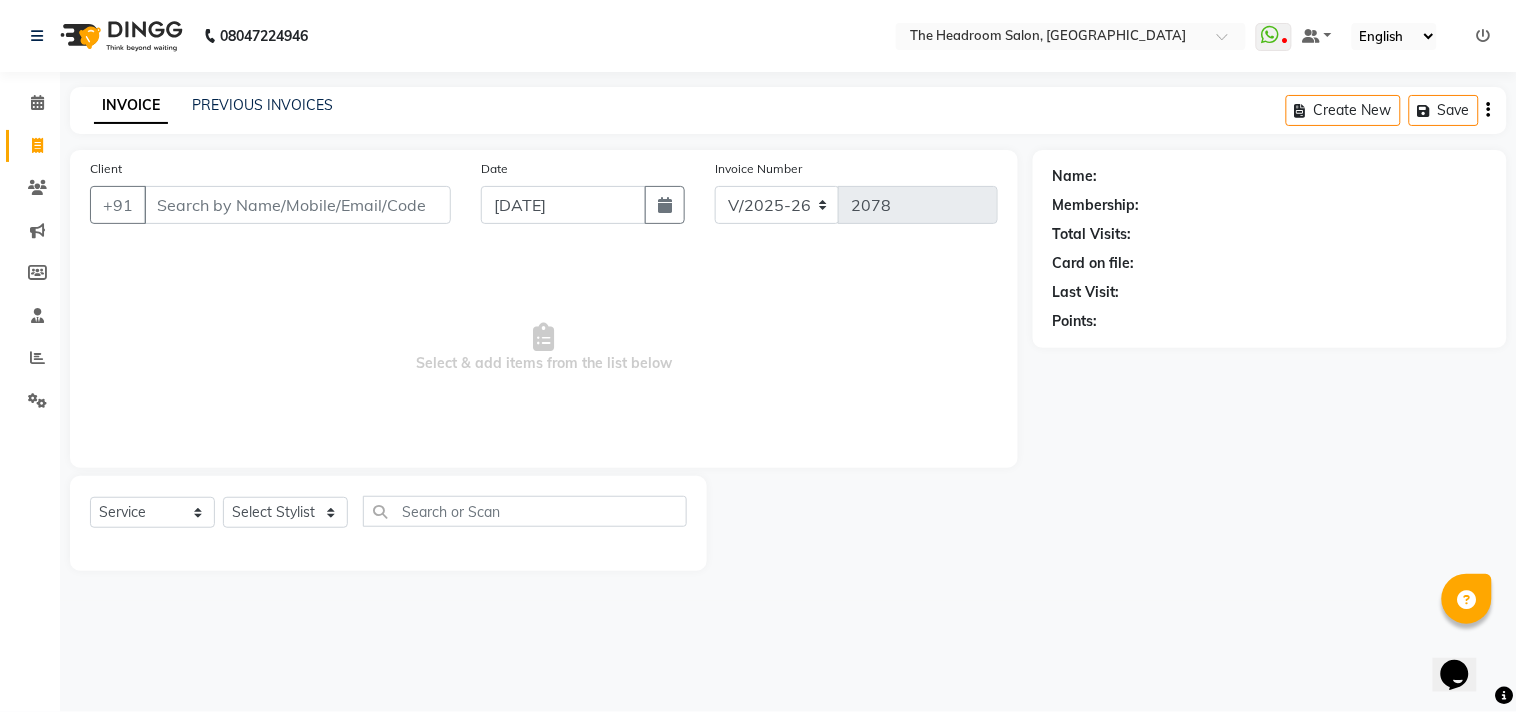 click on "Invoice" 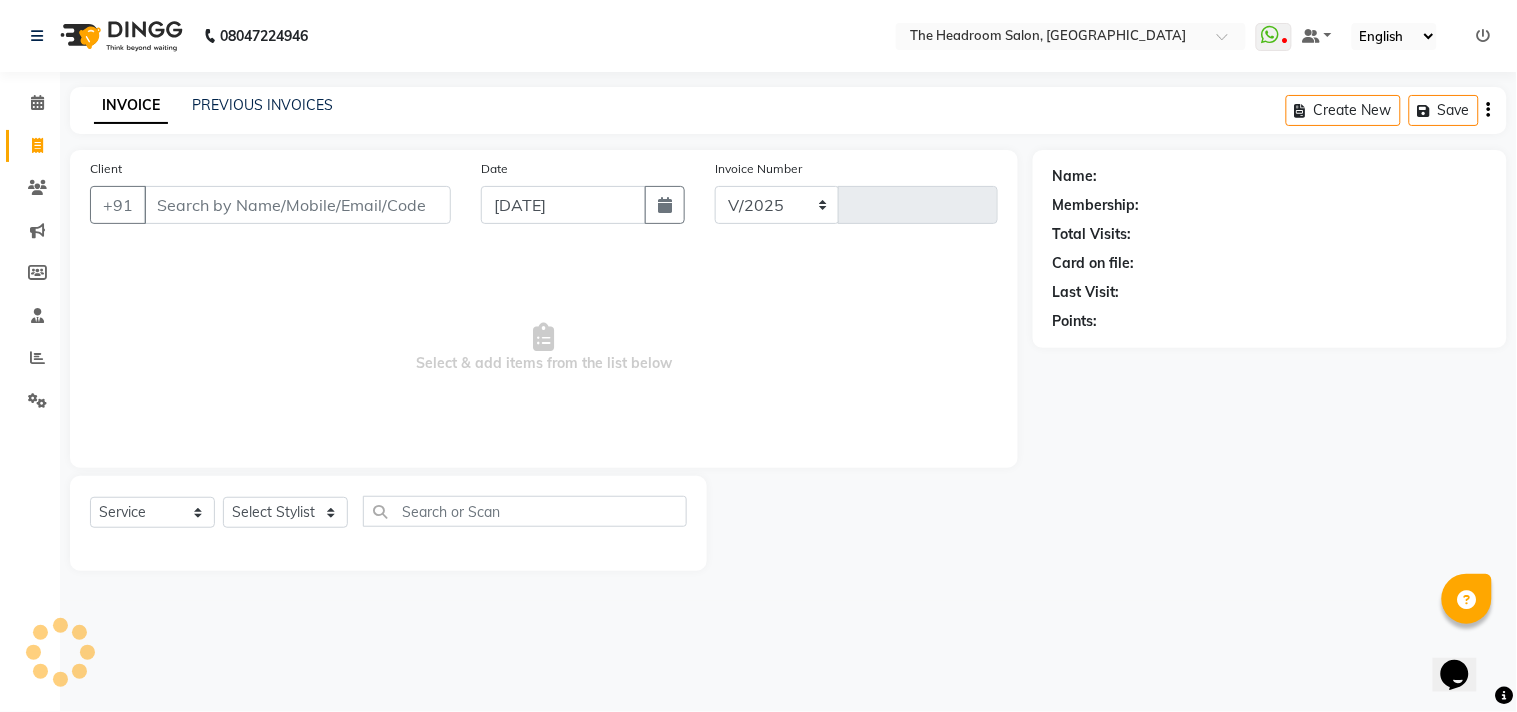 select on "6933" 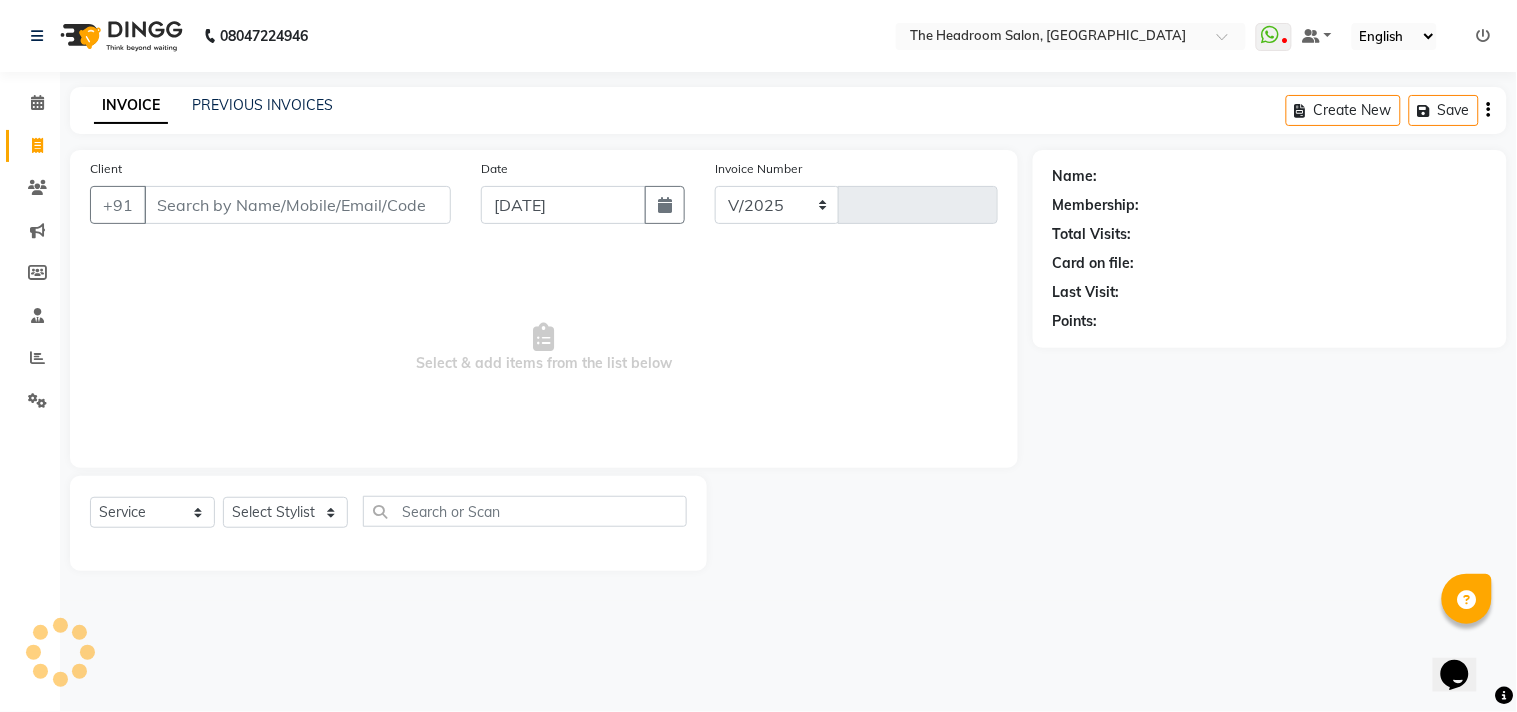 type on "2078" 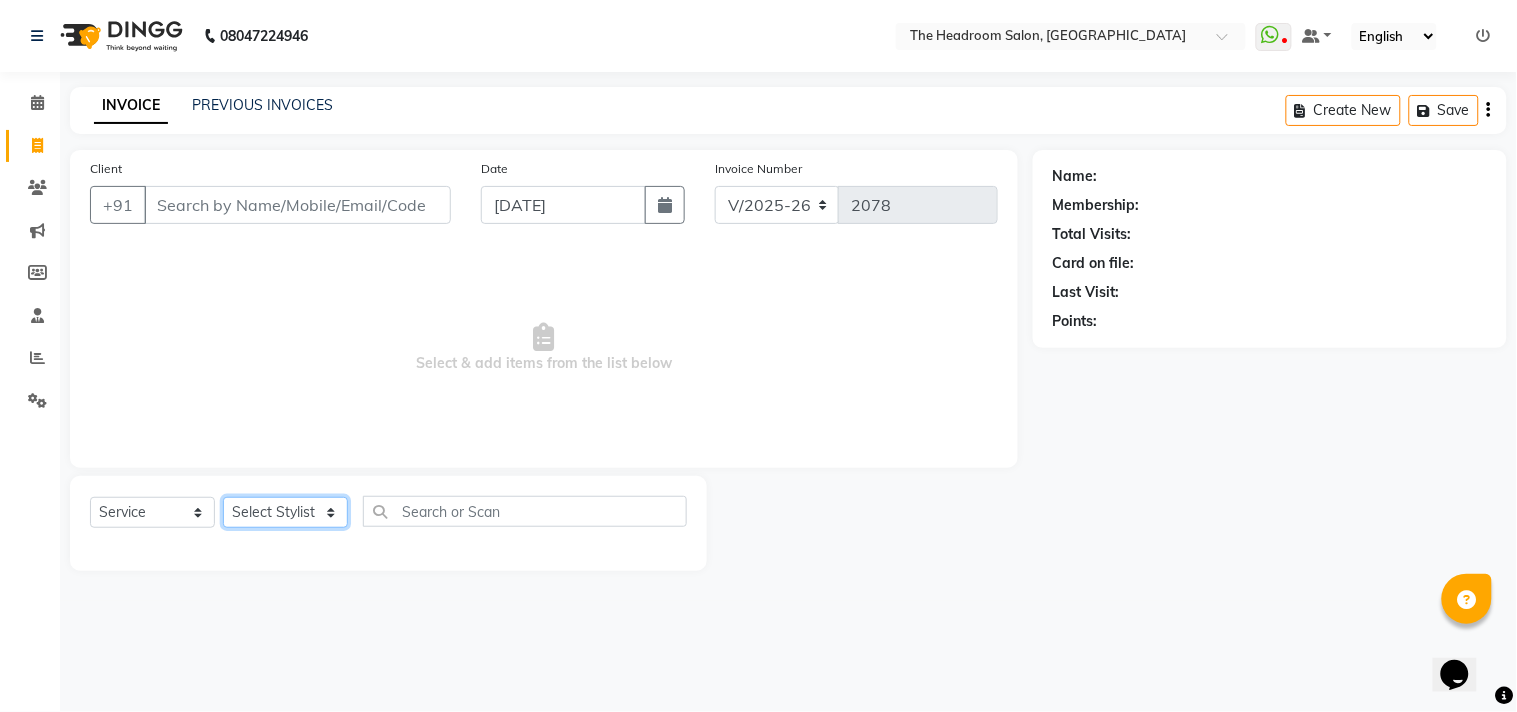 click on "Select Stylist [PERSON_NAME] [PERSON_NAME] [PERSON_NAME] Manager [PERSON_NAME] [PERSON_NAME] [PERSON_NAME] Pooja [PERSON_NAME]" 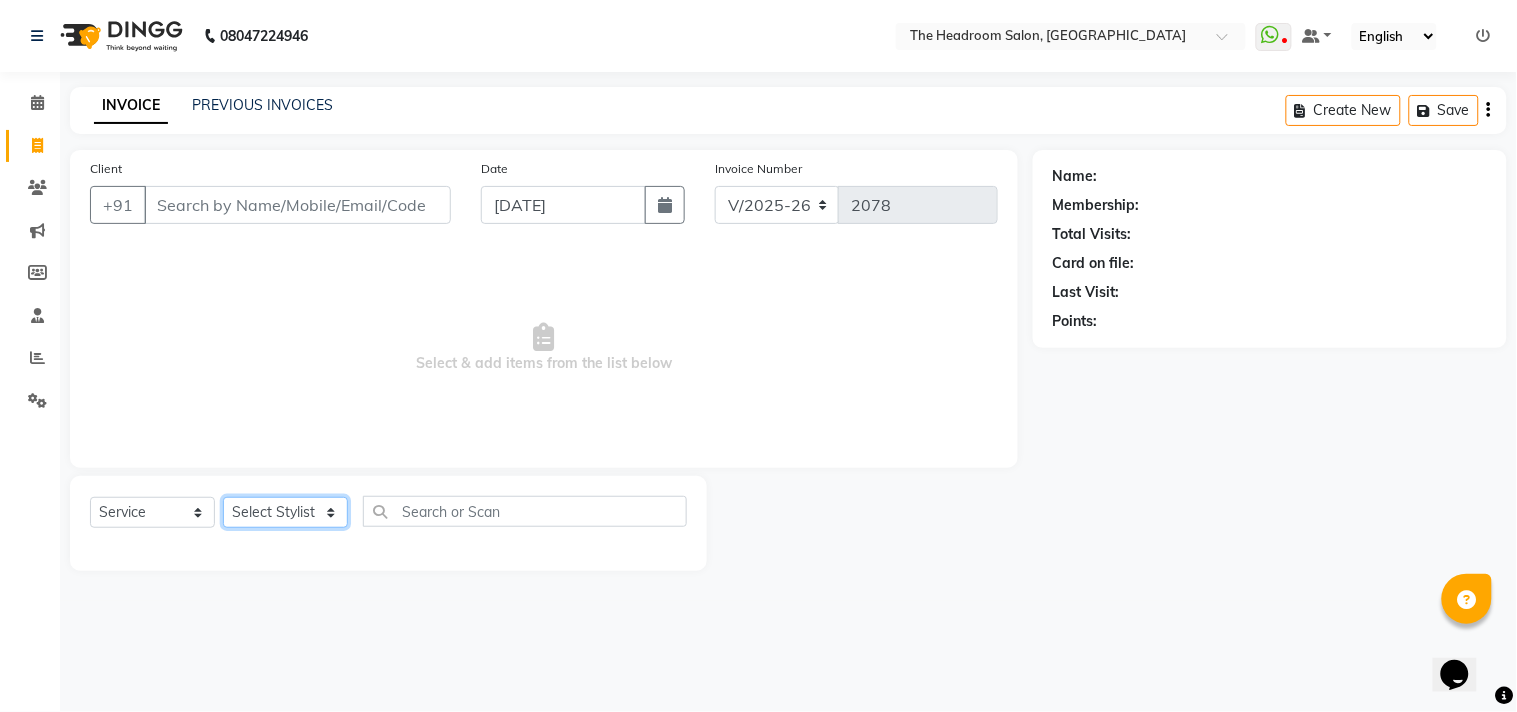select on "58237" 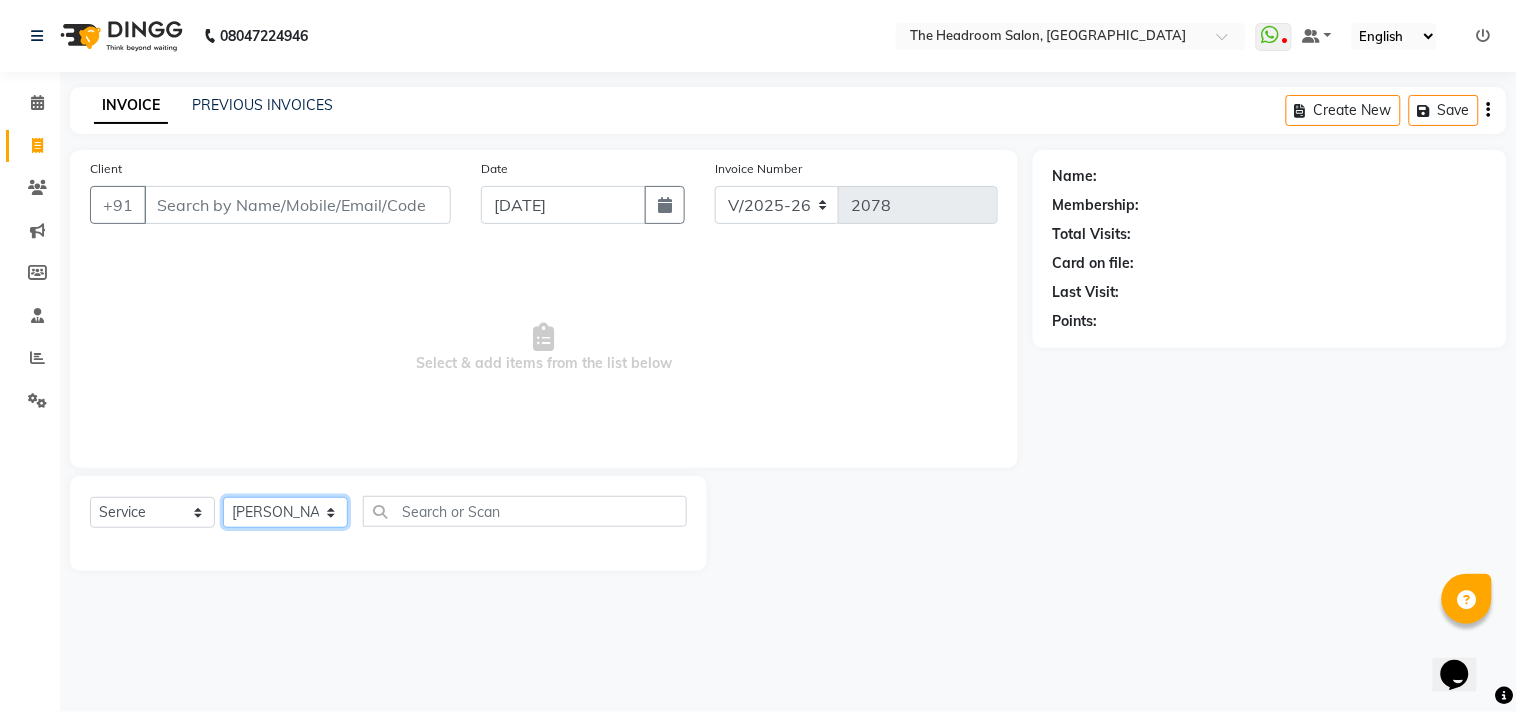 click on "Select Stylist [PERSON_NAME] [PERSON_NAME] [PERSON_NAME] Manager [PERSON_NAME] [PERSON_NAME] [PERSON_NAME] Pooja [PERSON_NAME]" 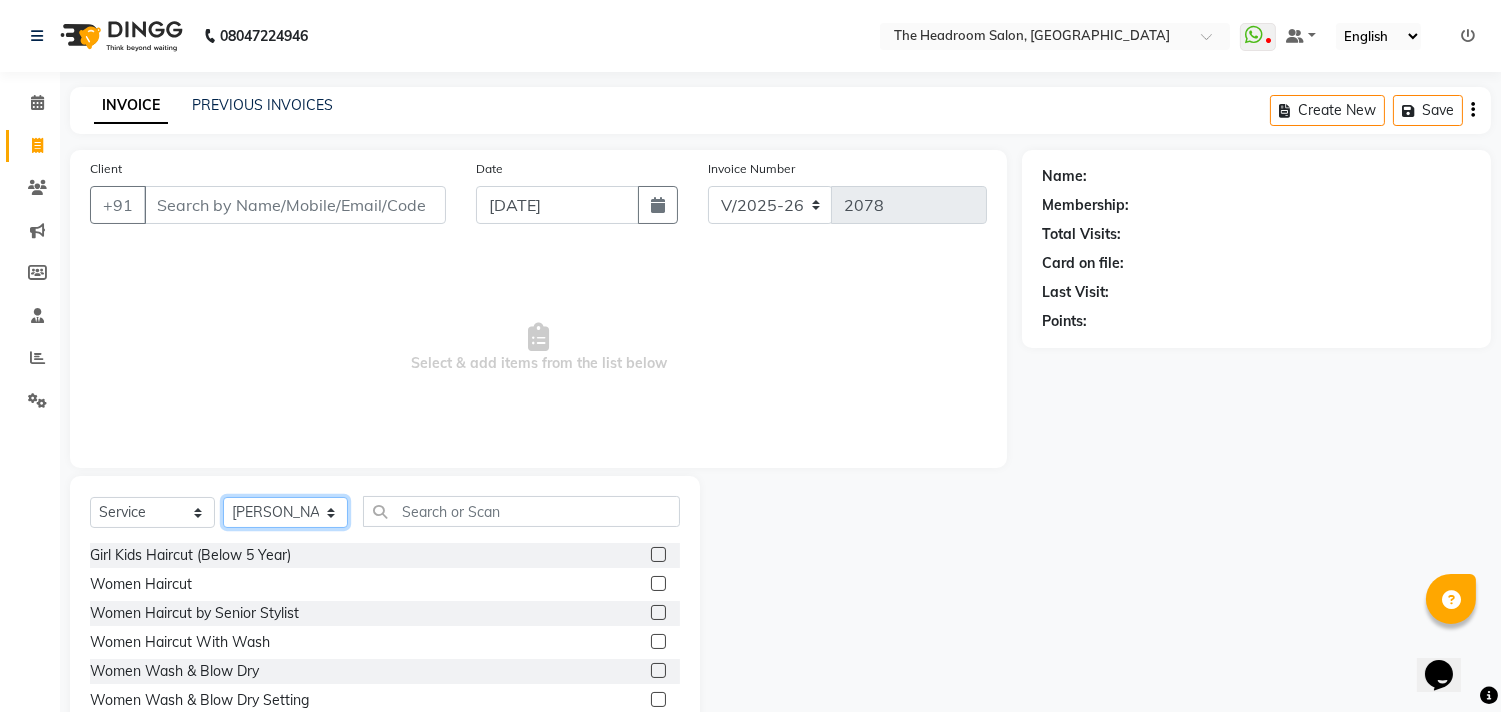 scroll, scrollTop: 174, scrollLeft: 0, axis: vertical 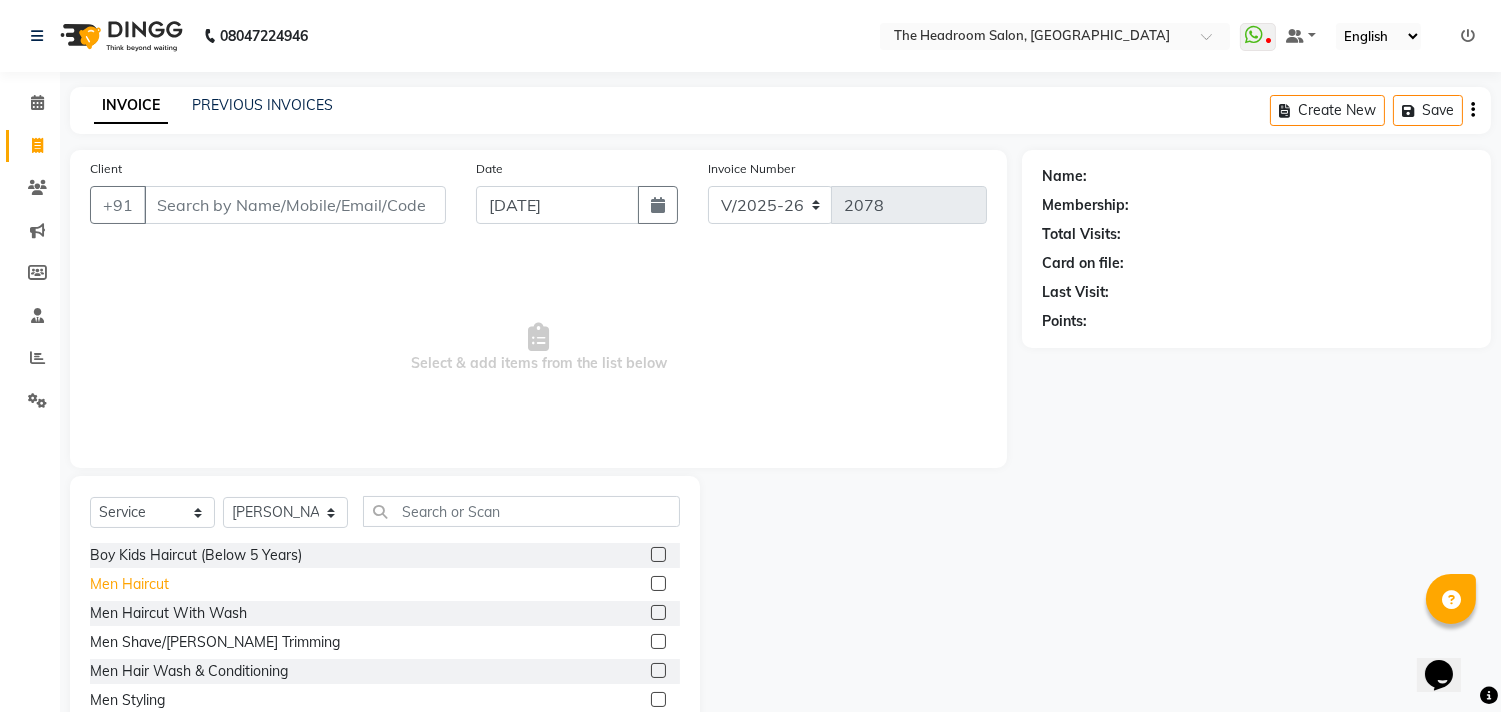 click on "Men Haircut" 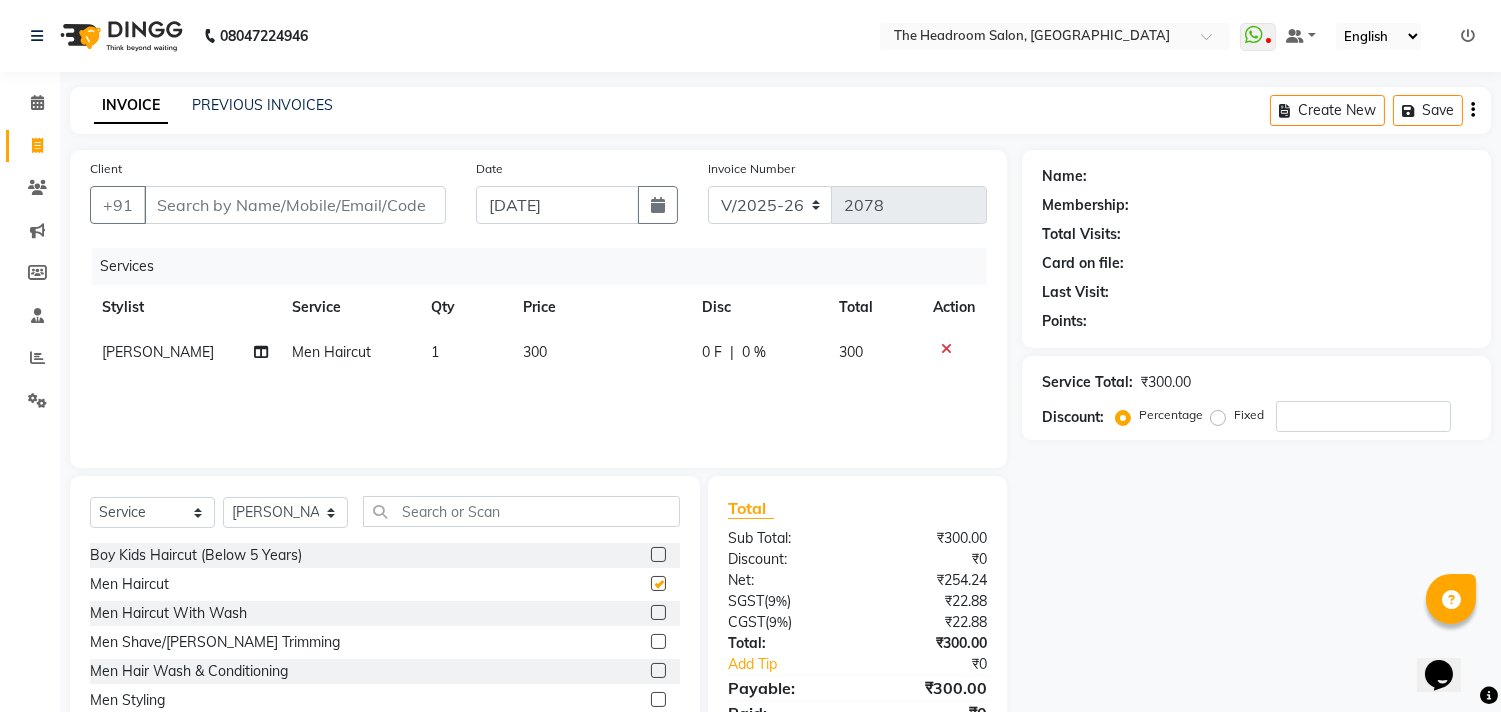 checkbox on "false" 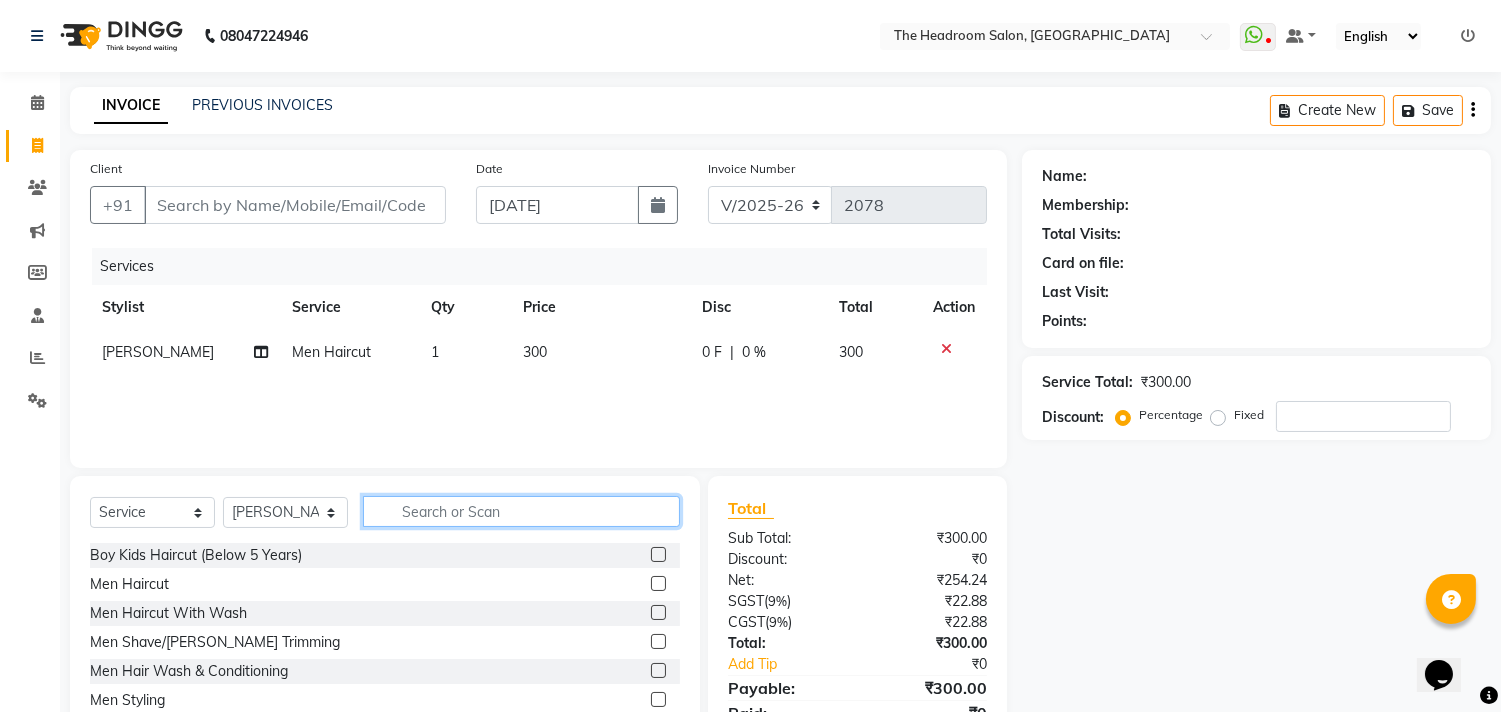 click 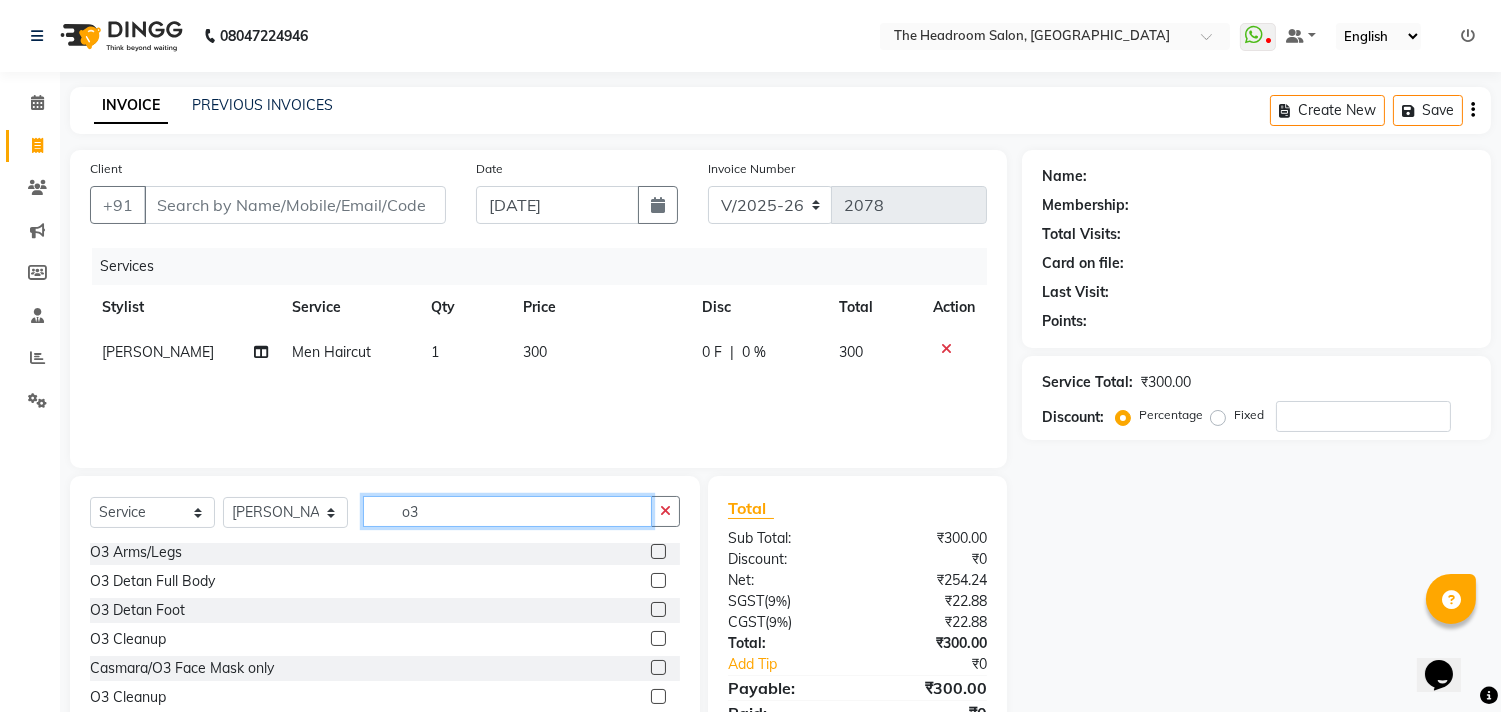 scroll, scrollTop: 61, scrollLeft: 0, axis: vertical 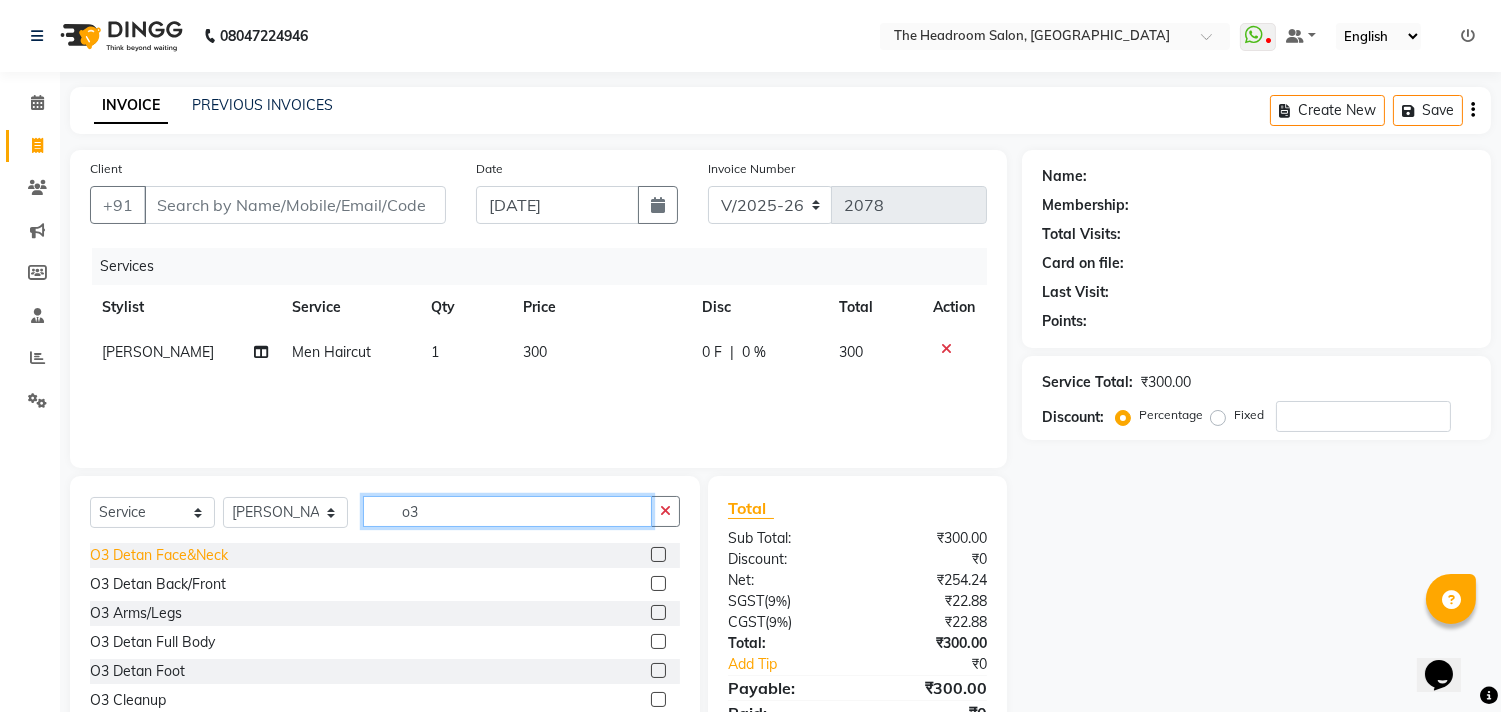 type on "o3" 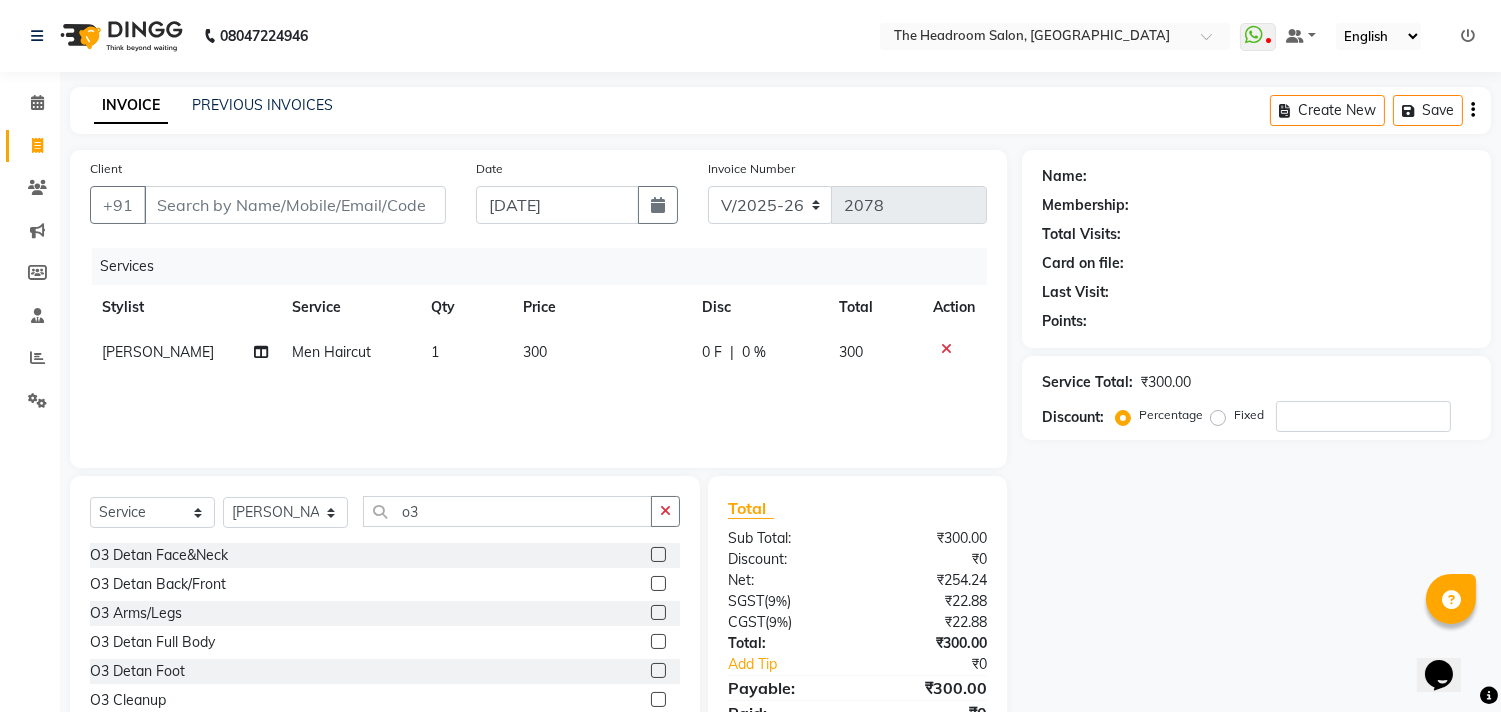 click on "O3 Detan Face&Neck" 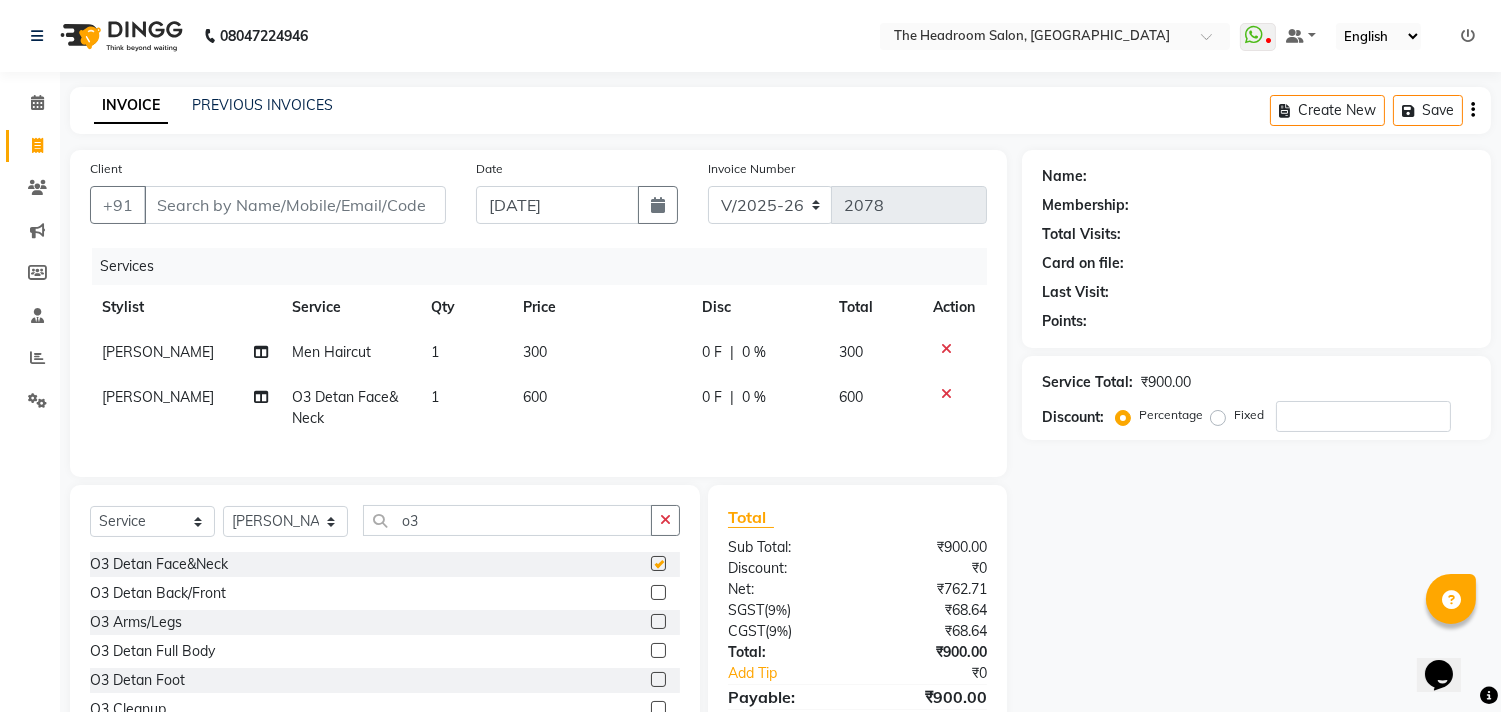 checkbox on "false" 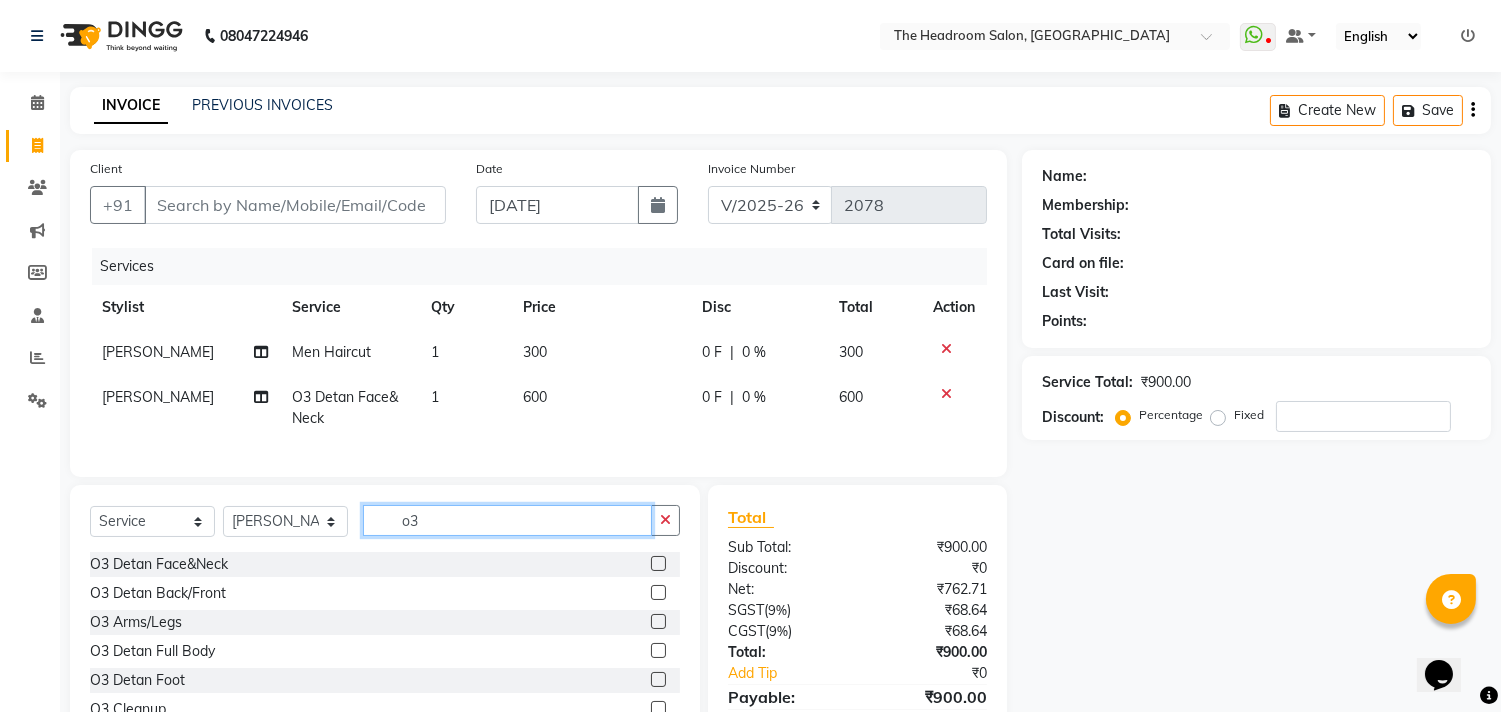 click on "o3" 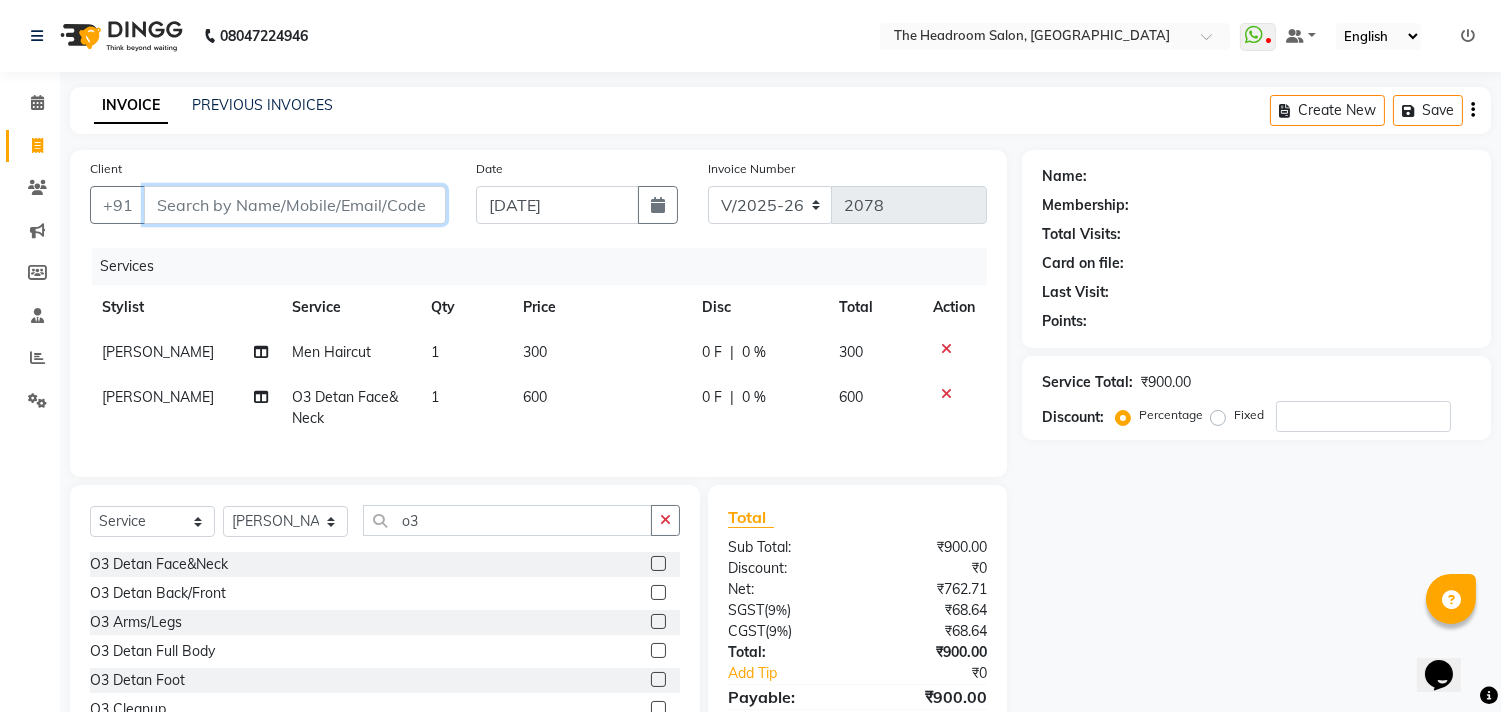 click on "Client" at bounding box center (295, 205) 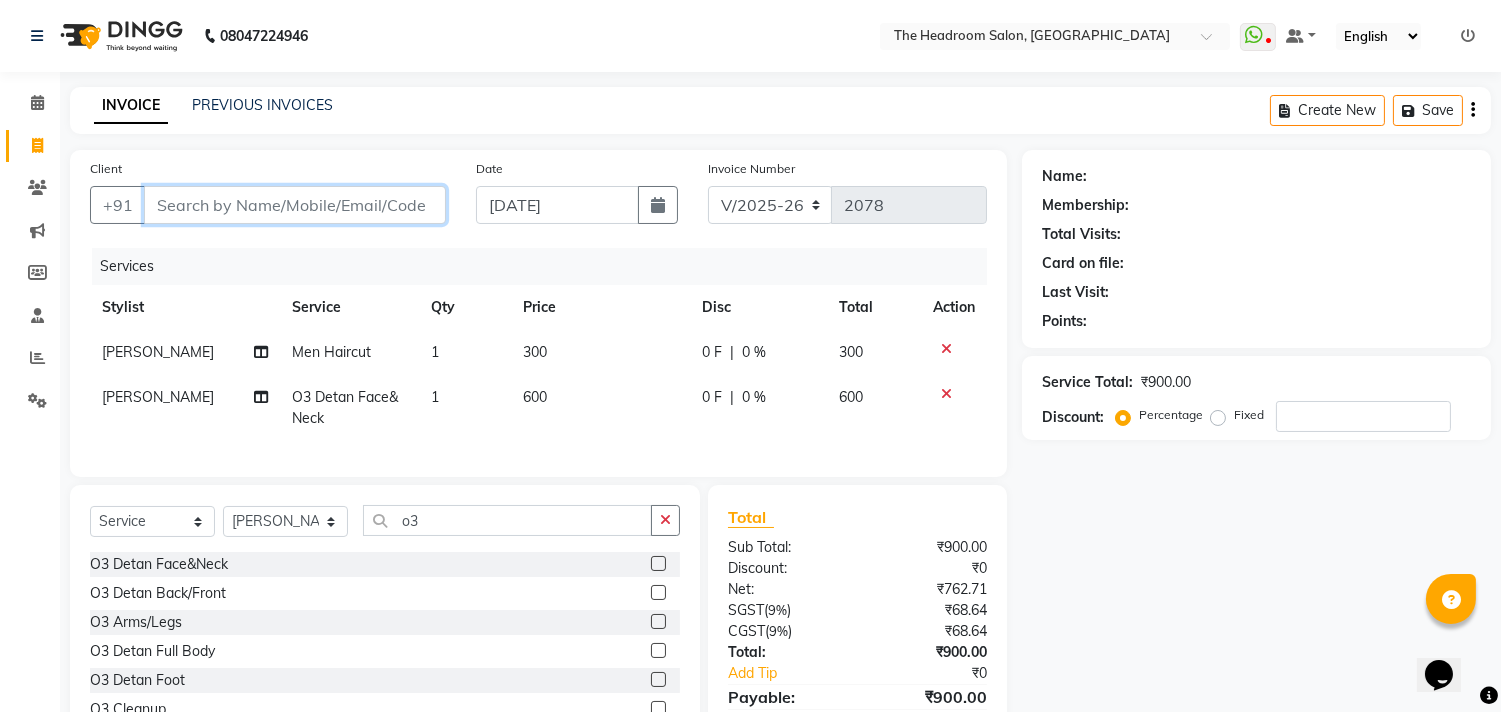 type on "9" 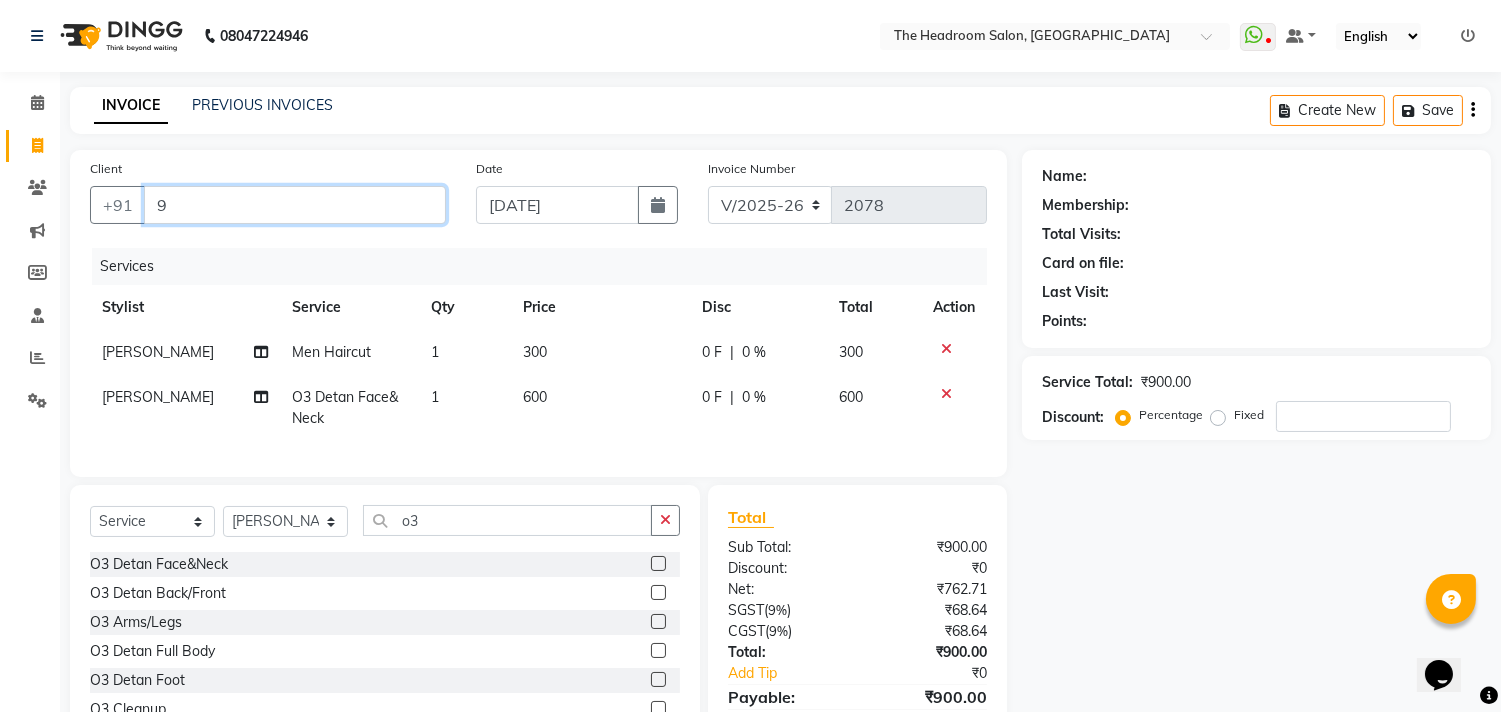 type on "0" 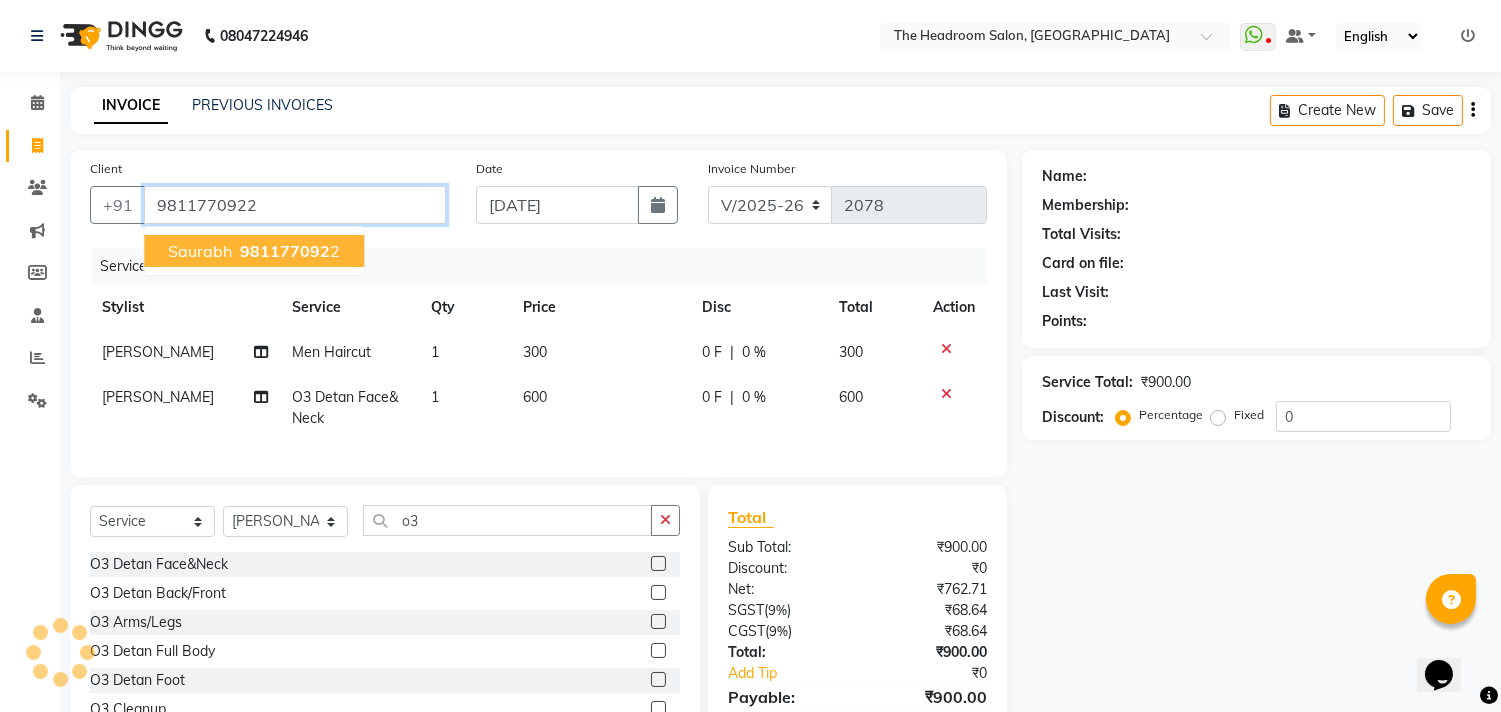 type on "9811770922" 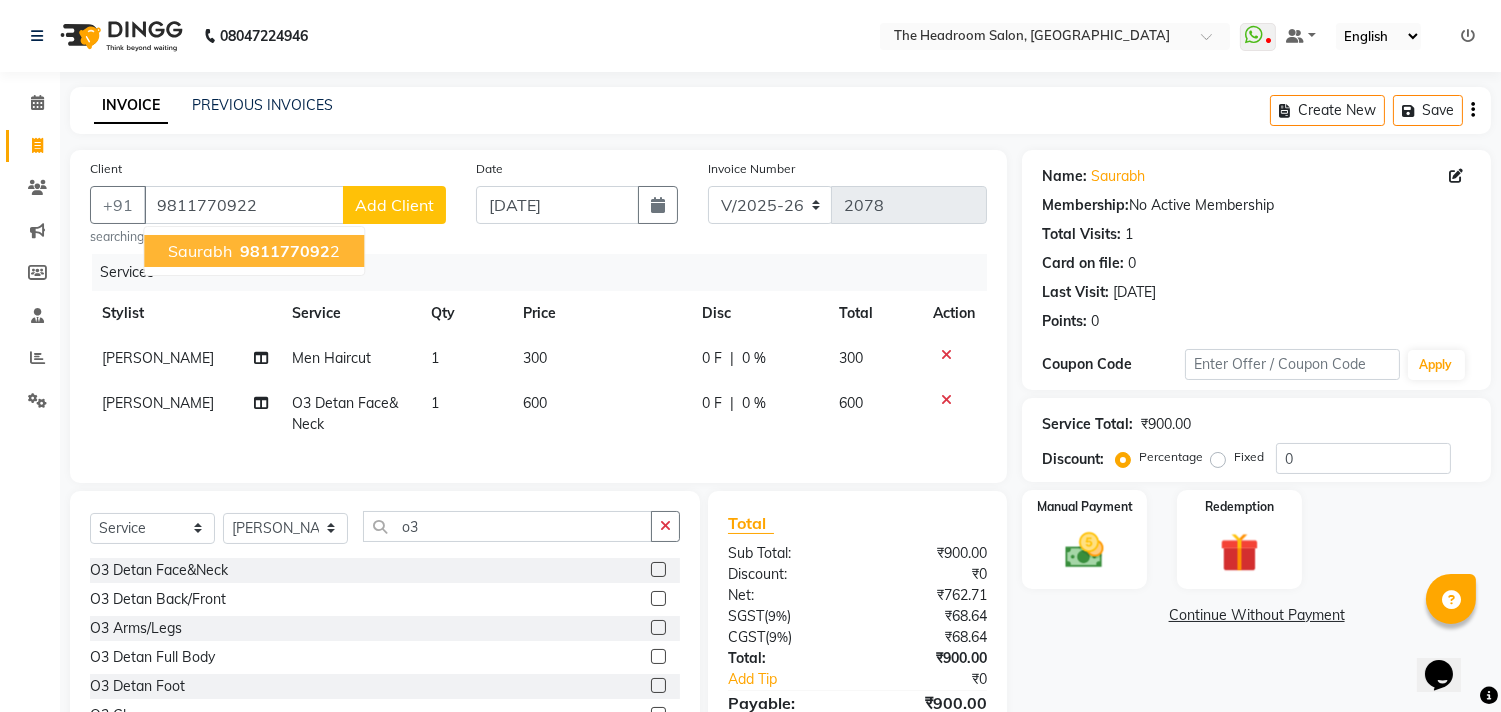click on "981177092" at bounding box center [285, 251] 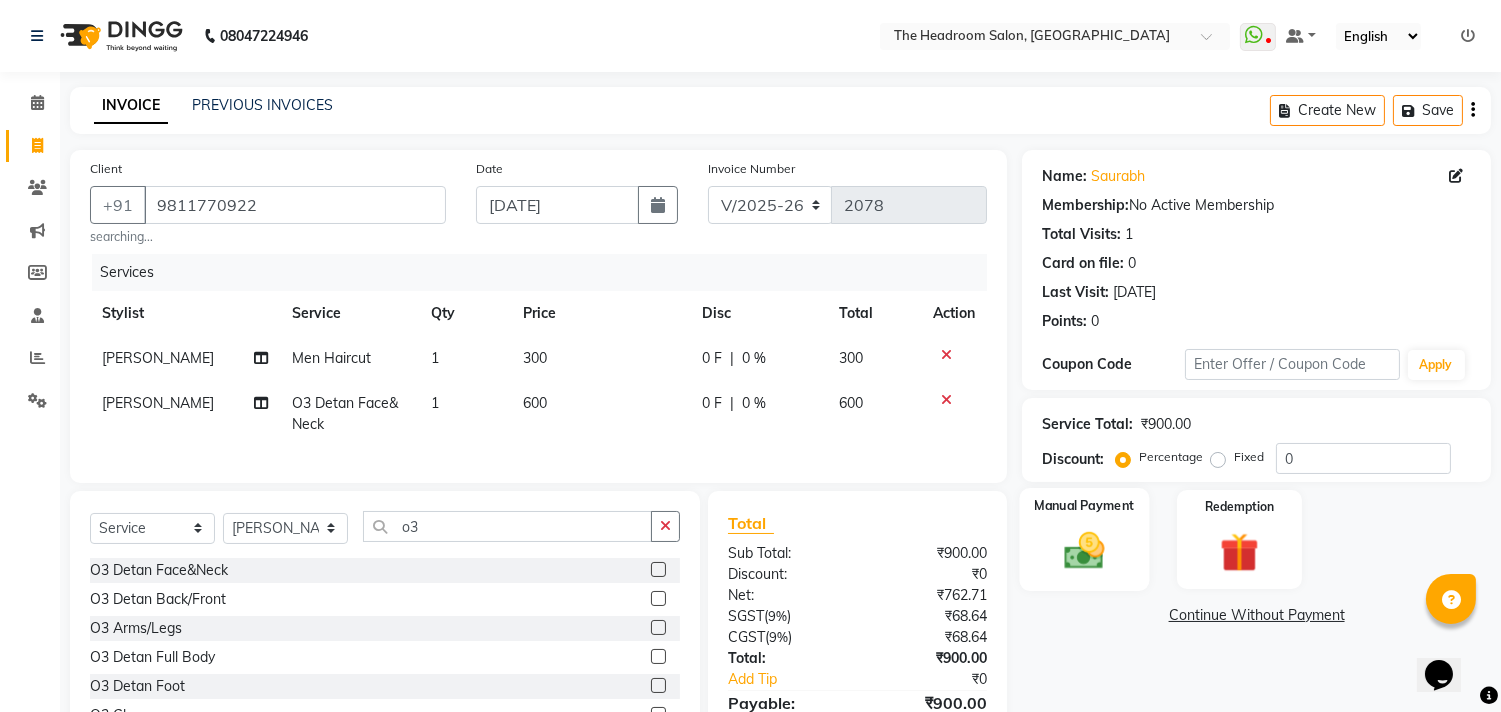 click 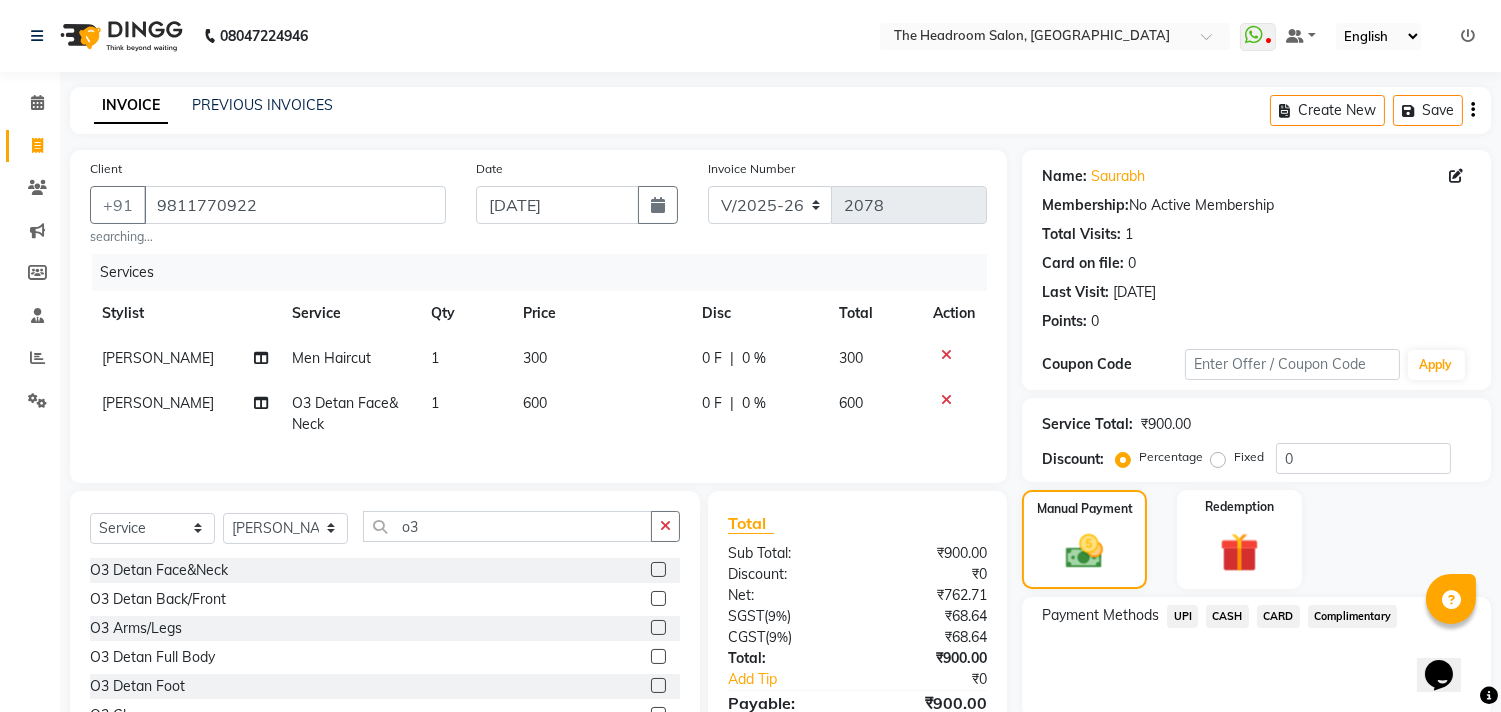 click on "UPI" 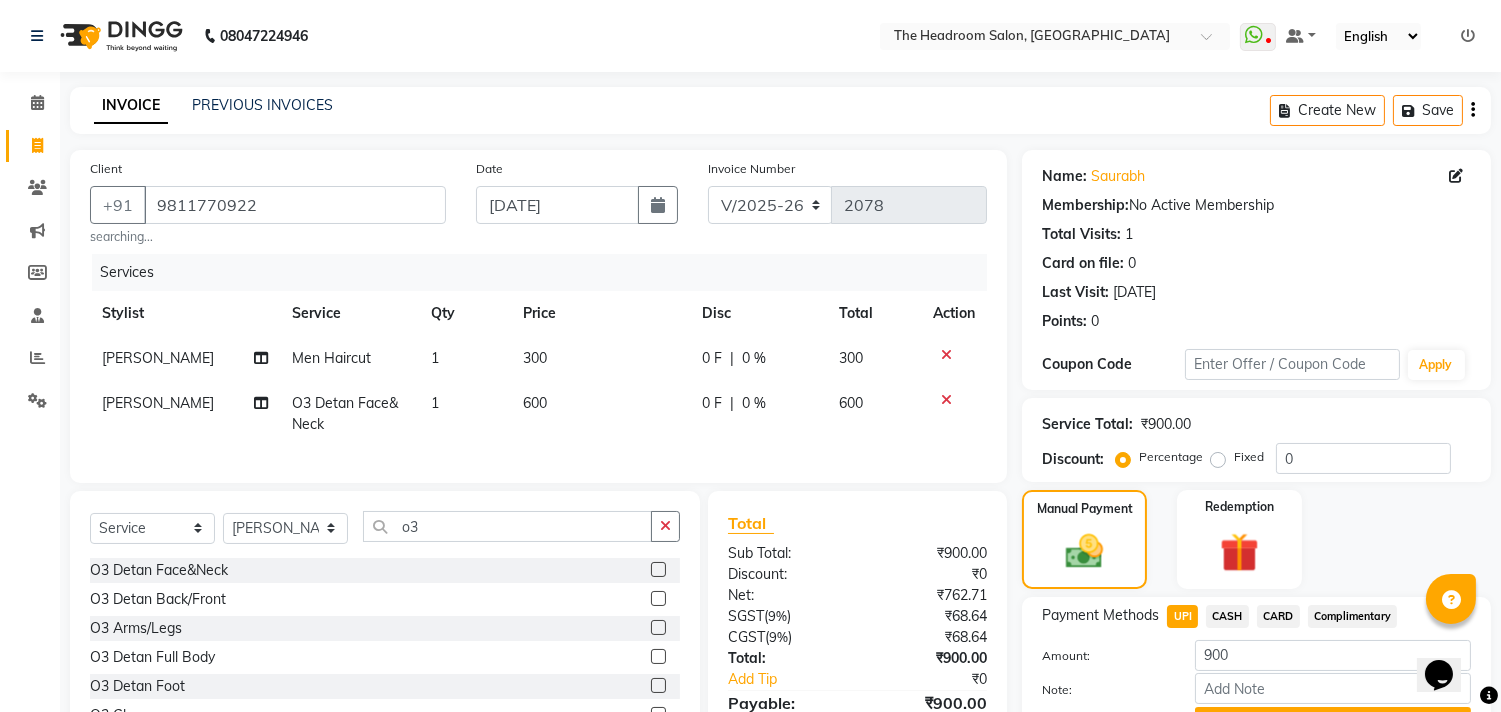 scroll, scrollTop: 44, scrollLeft: 0, axis: vertical 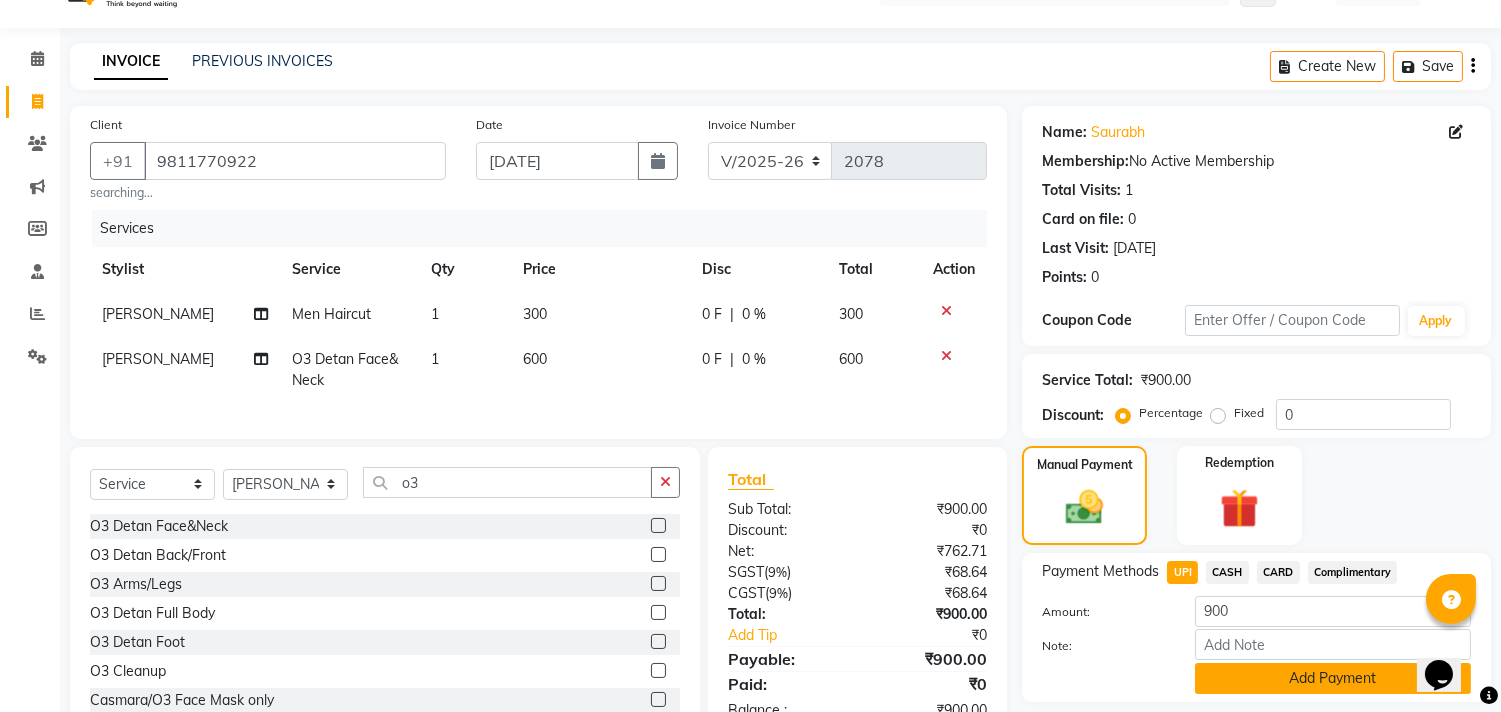 click on "Add Payment" 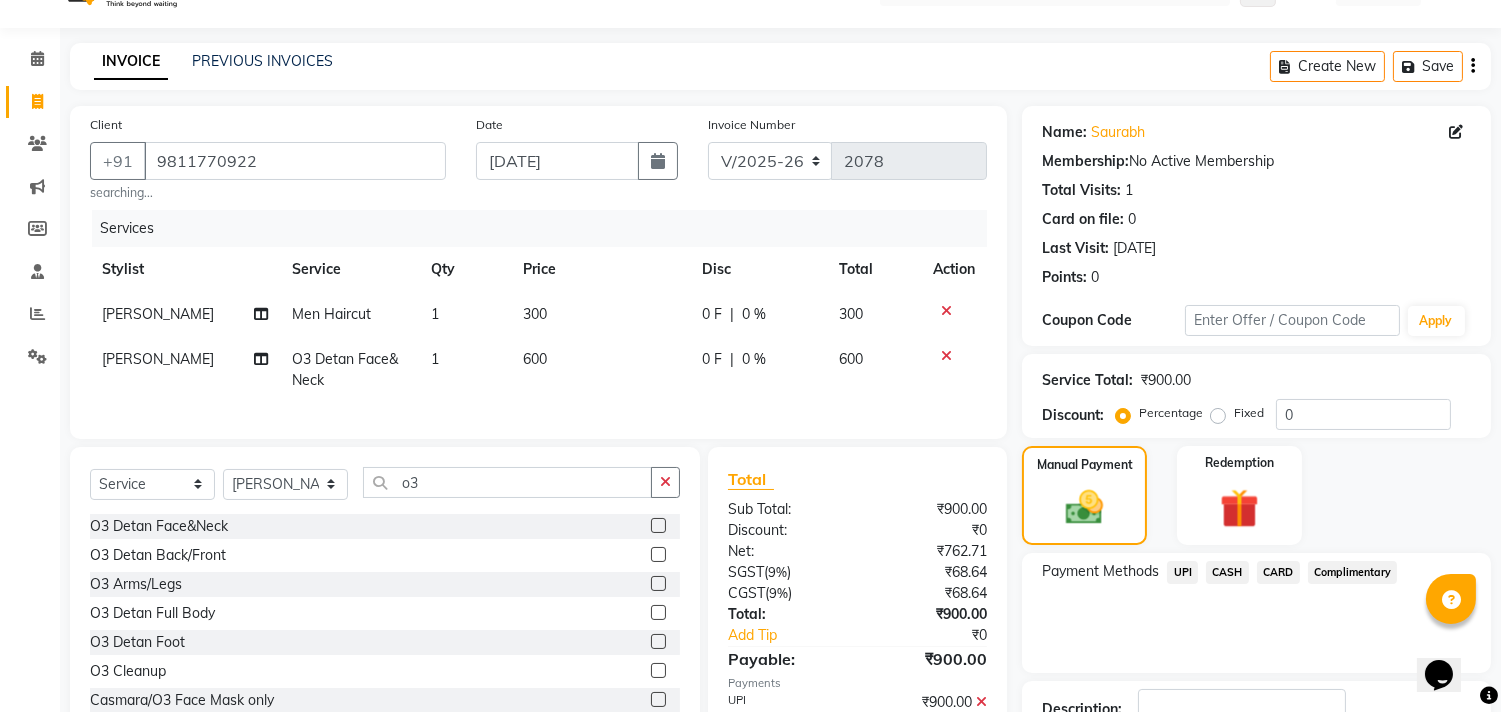 scroll, scrollTop: 187, scrollLeft: 0, axis: vertical 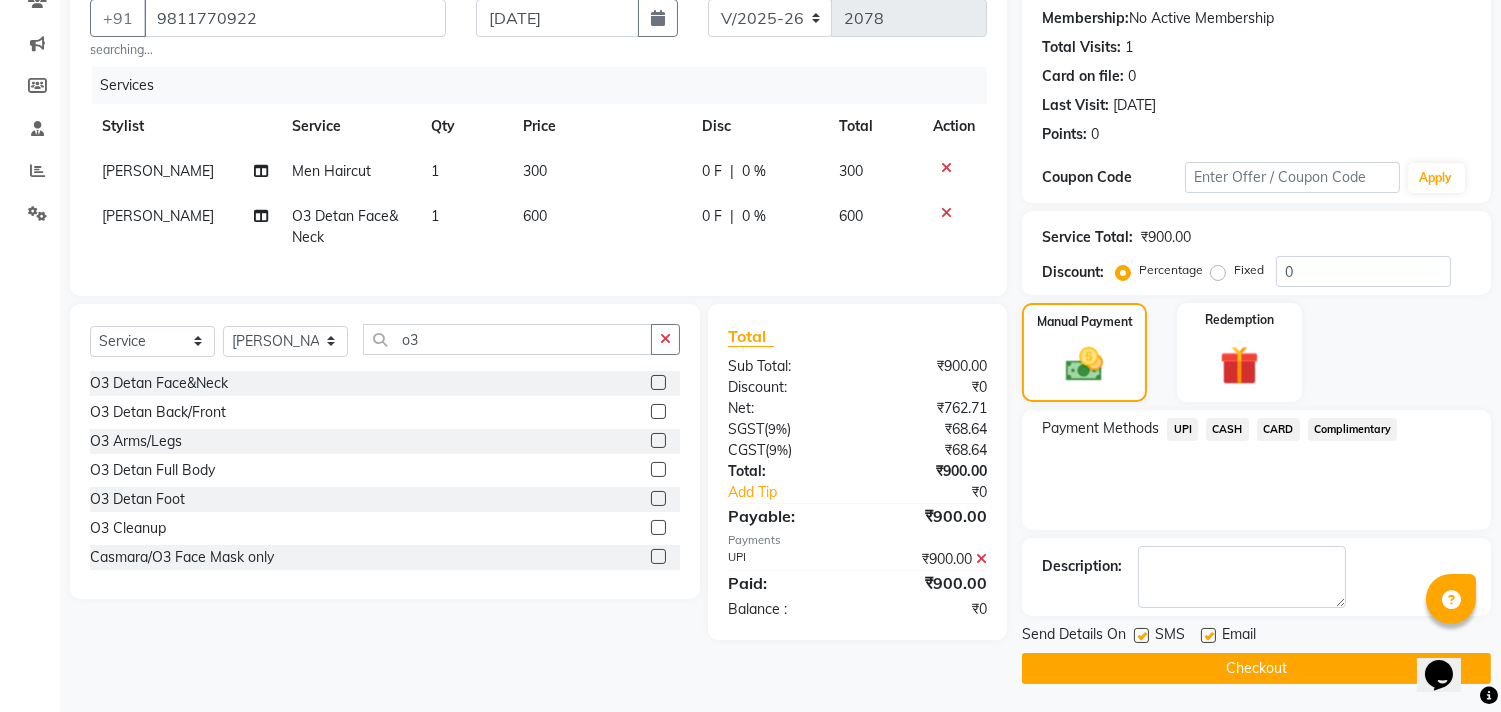 click on "Checkout" 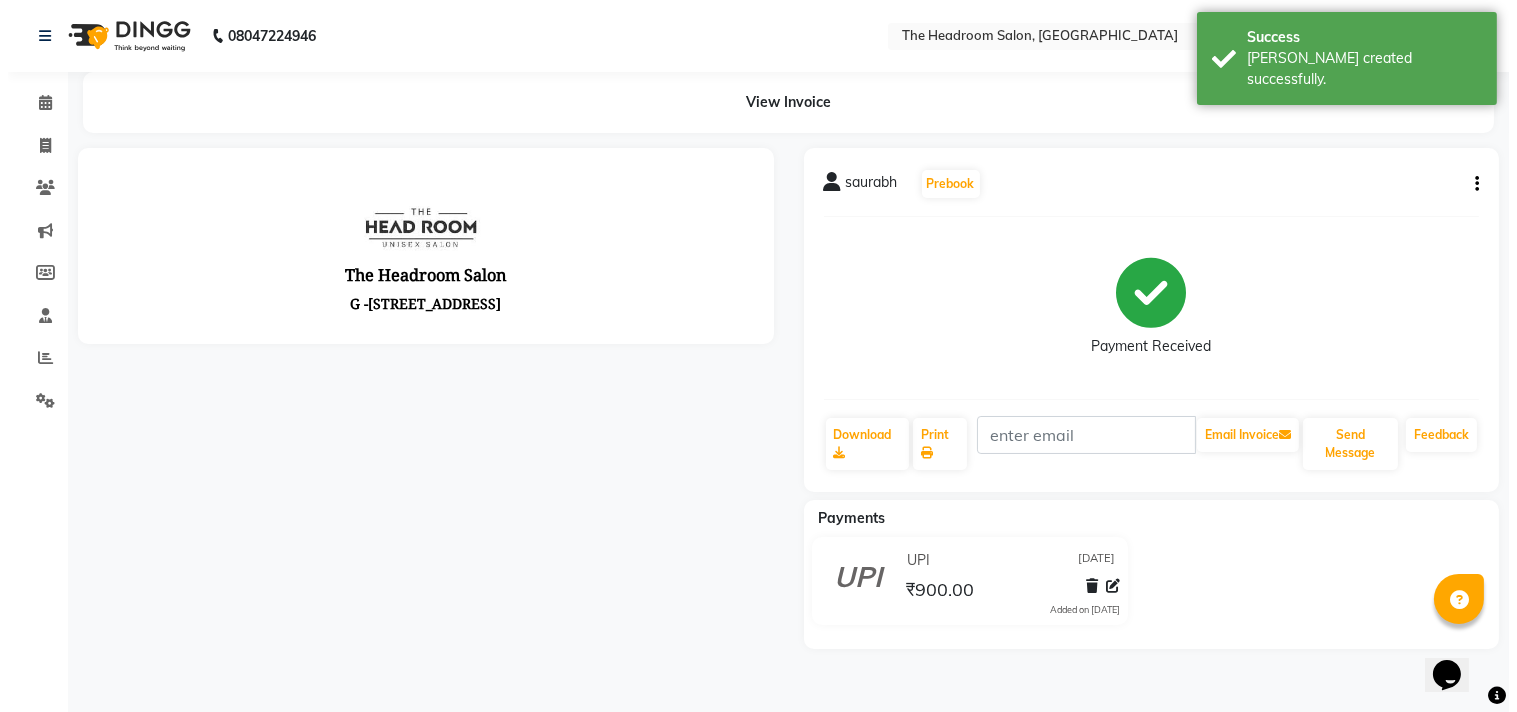 scroll, scrollTop: 0, scrollLeft: 0, axis: both 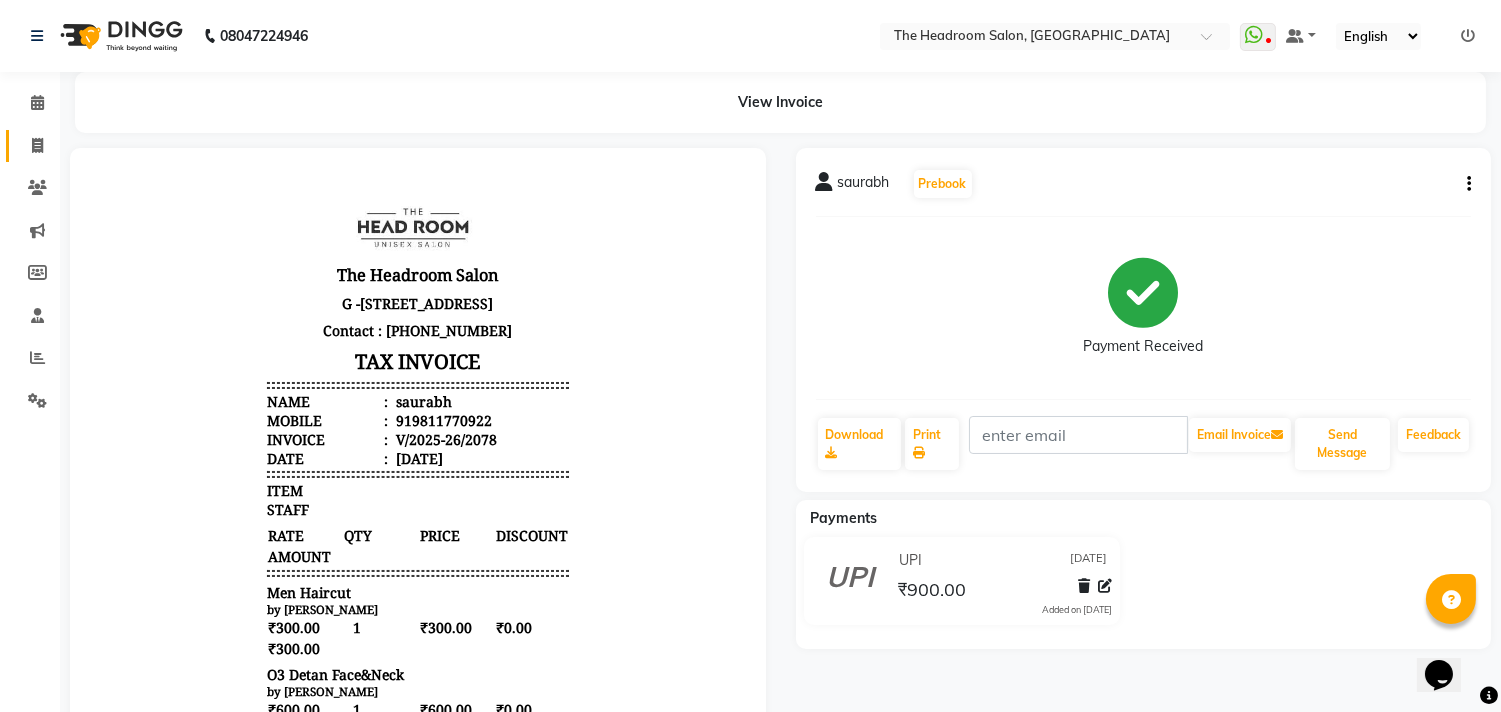 click 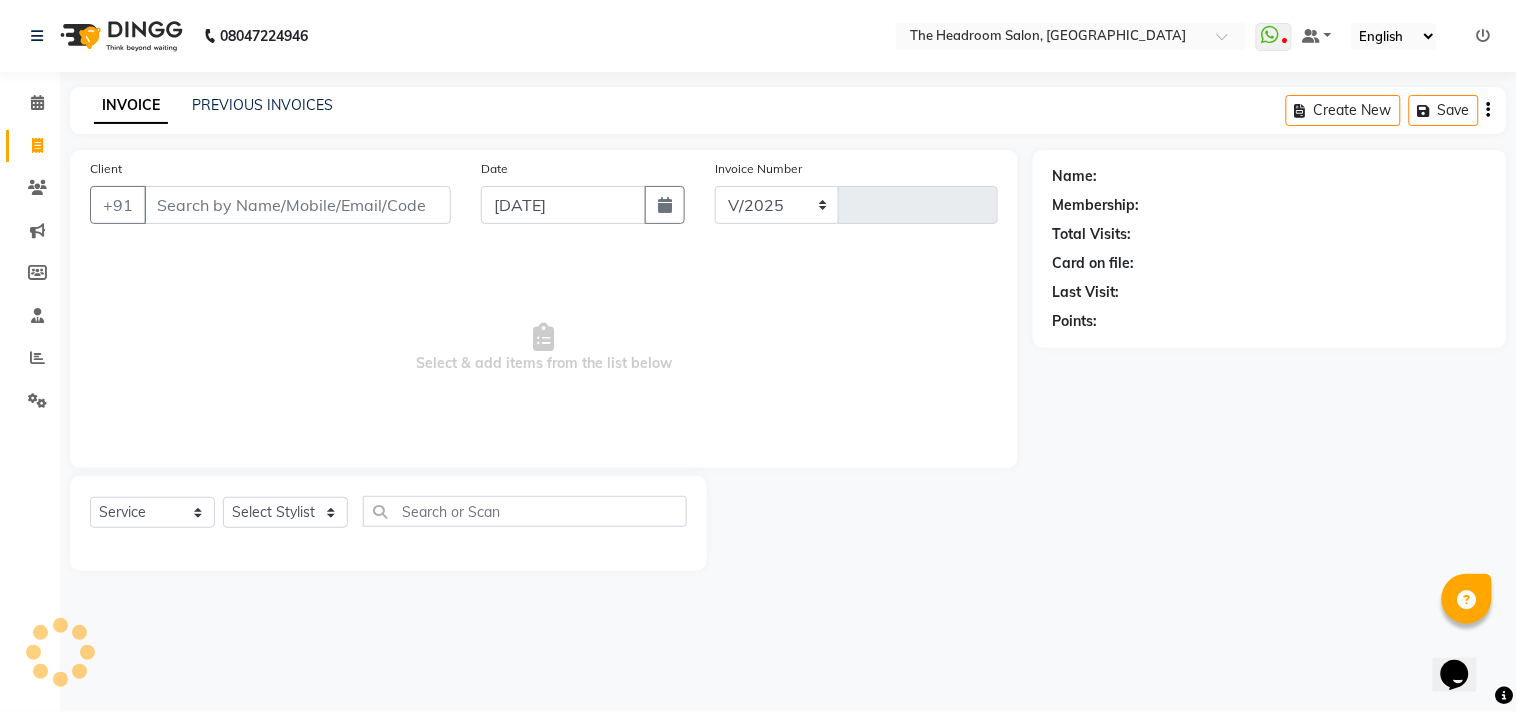 select on "6933" 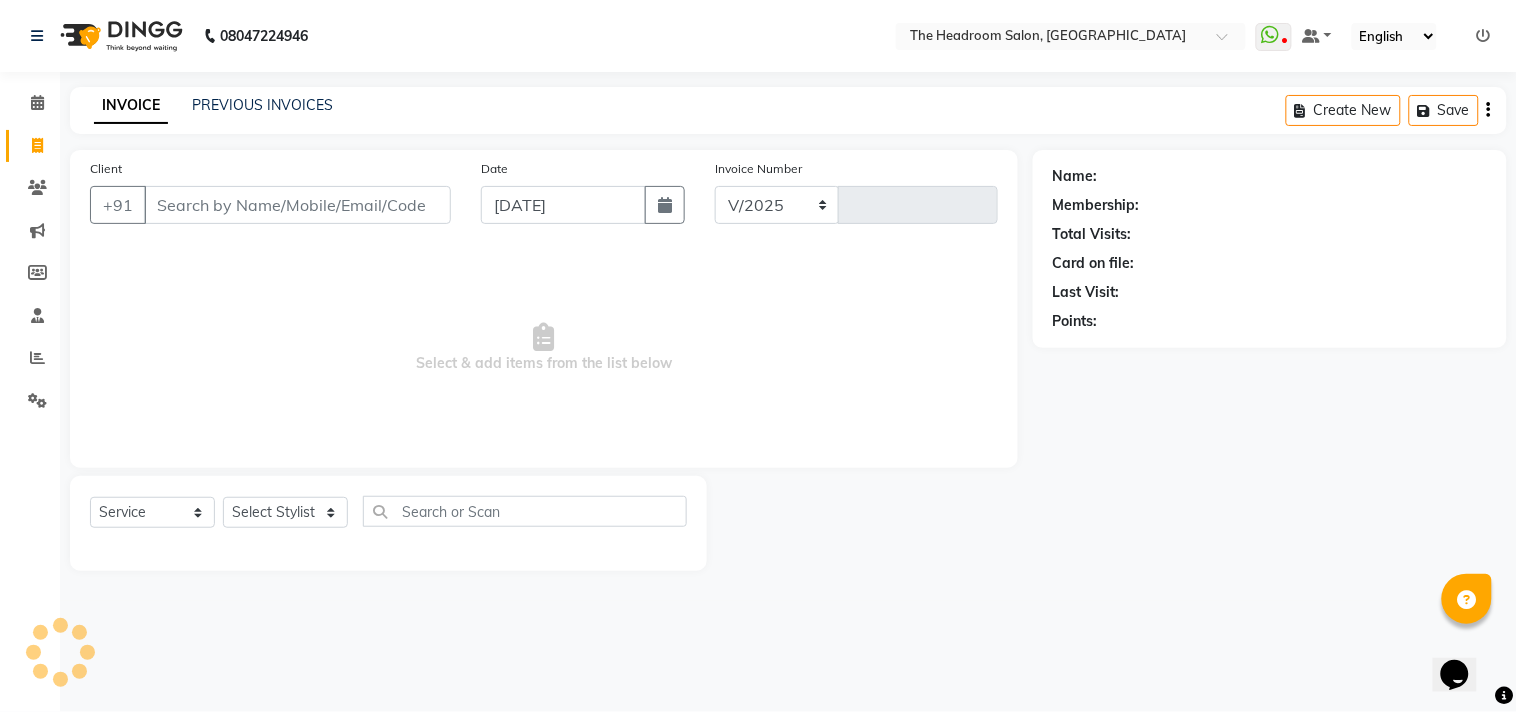 type on "2079" 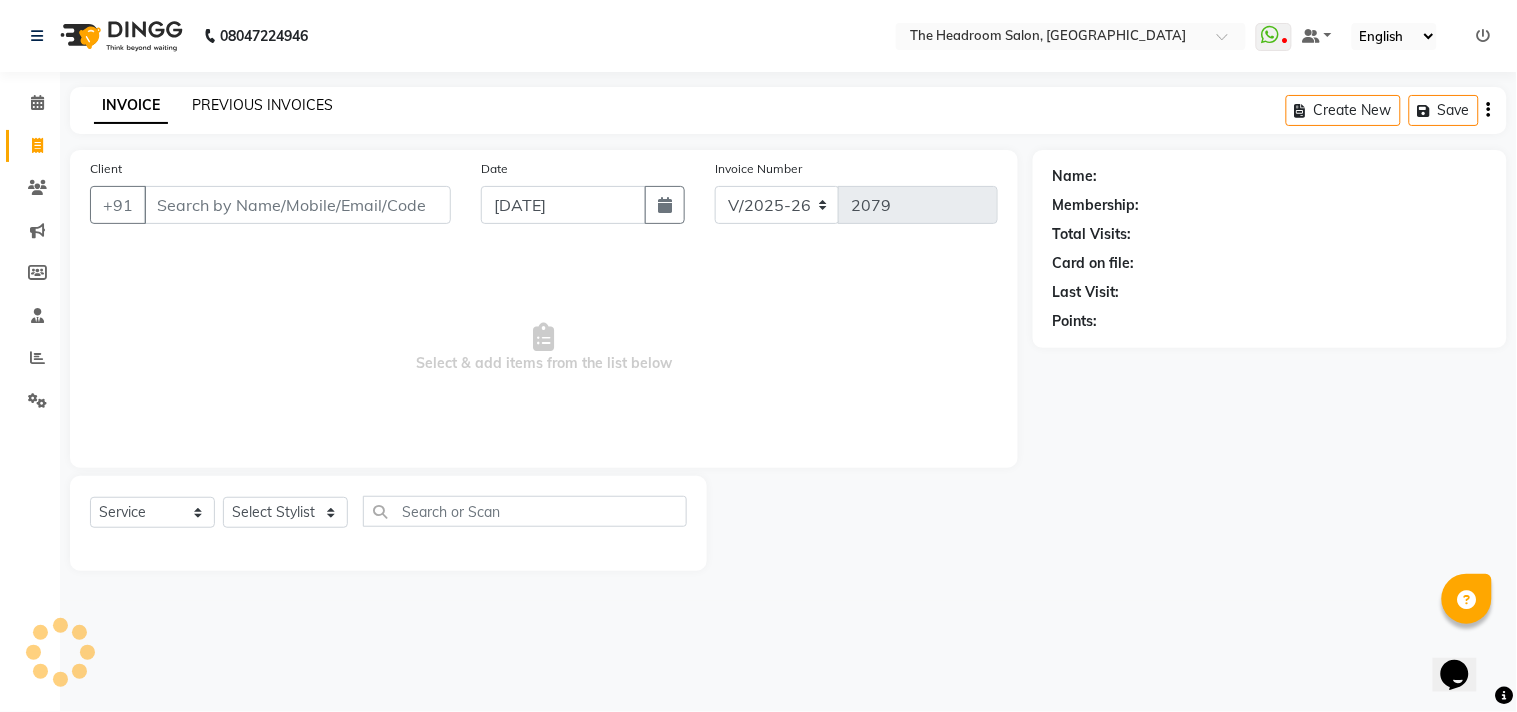 click on "PREVIOUS INVOICES" 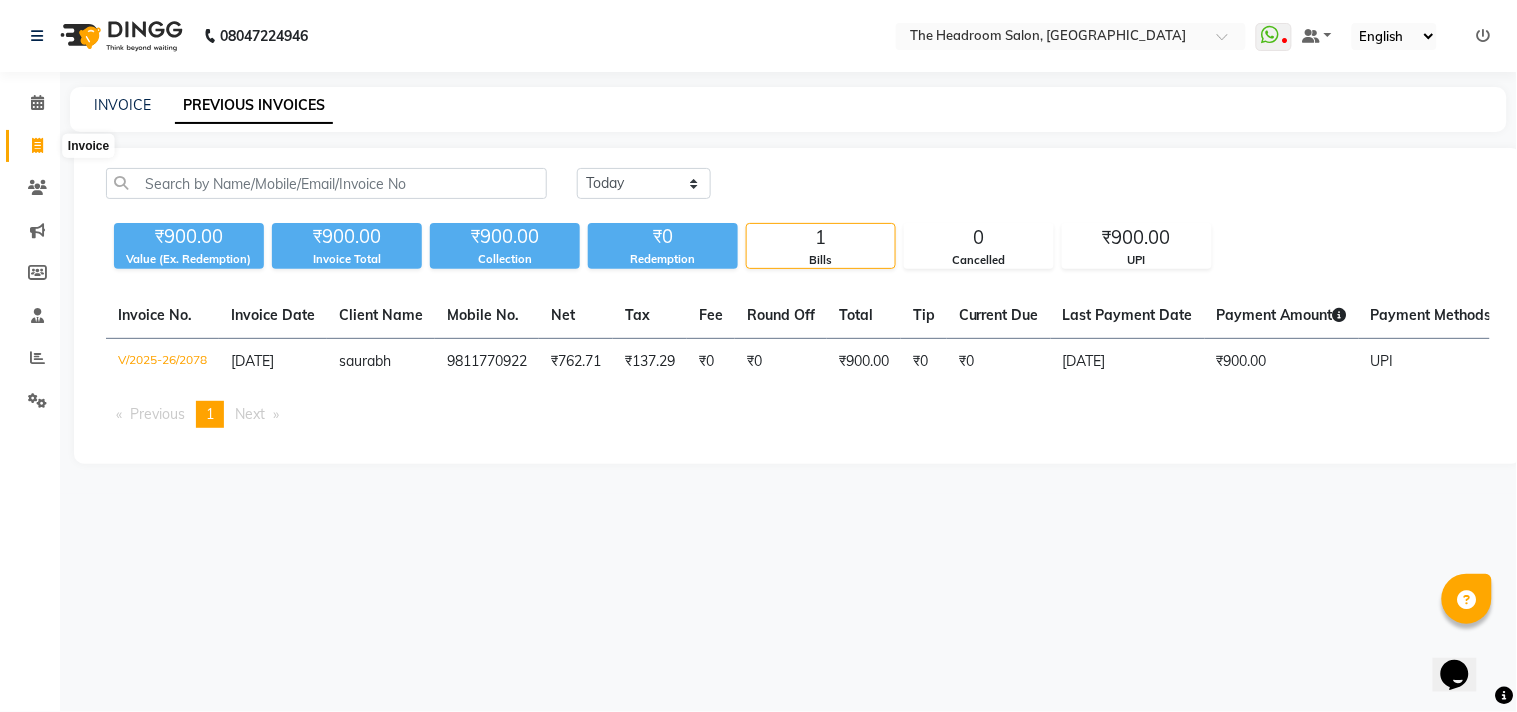 click 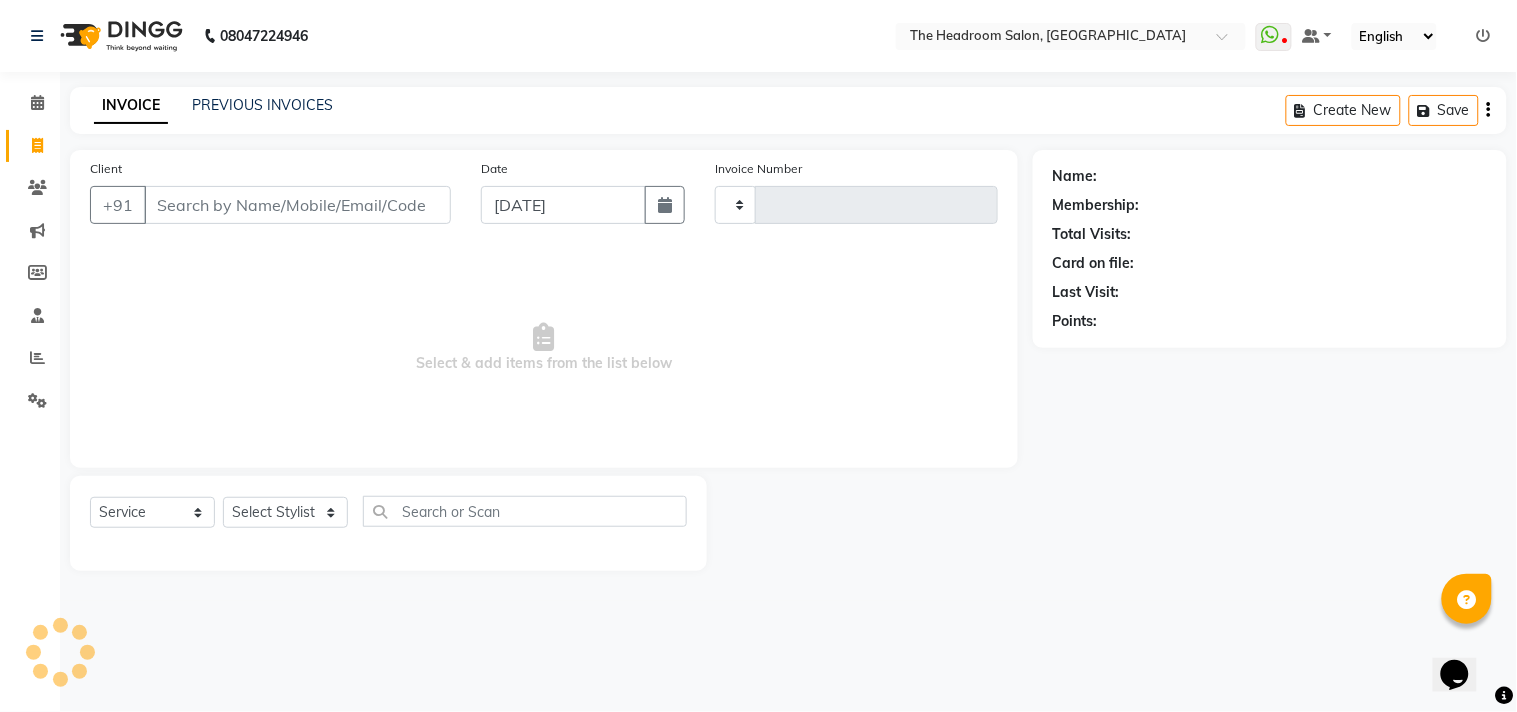 type on "2079" 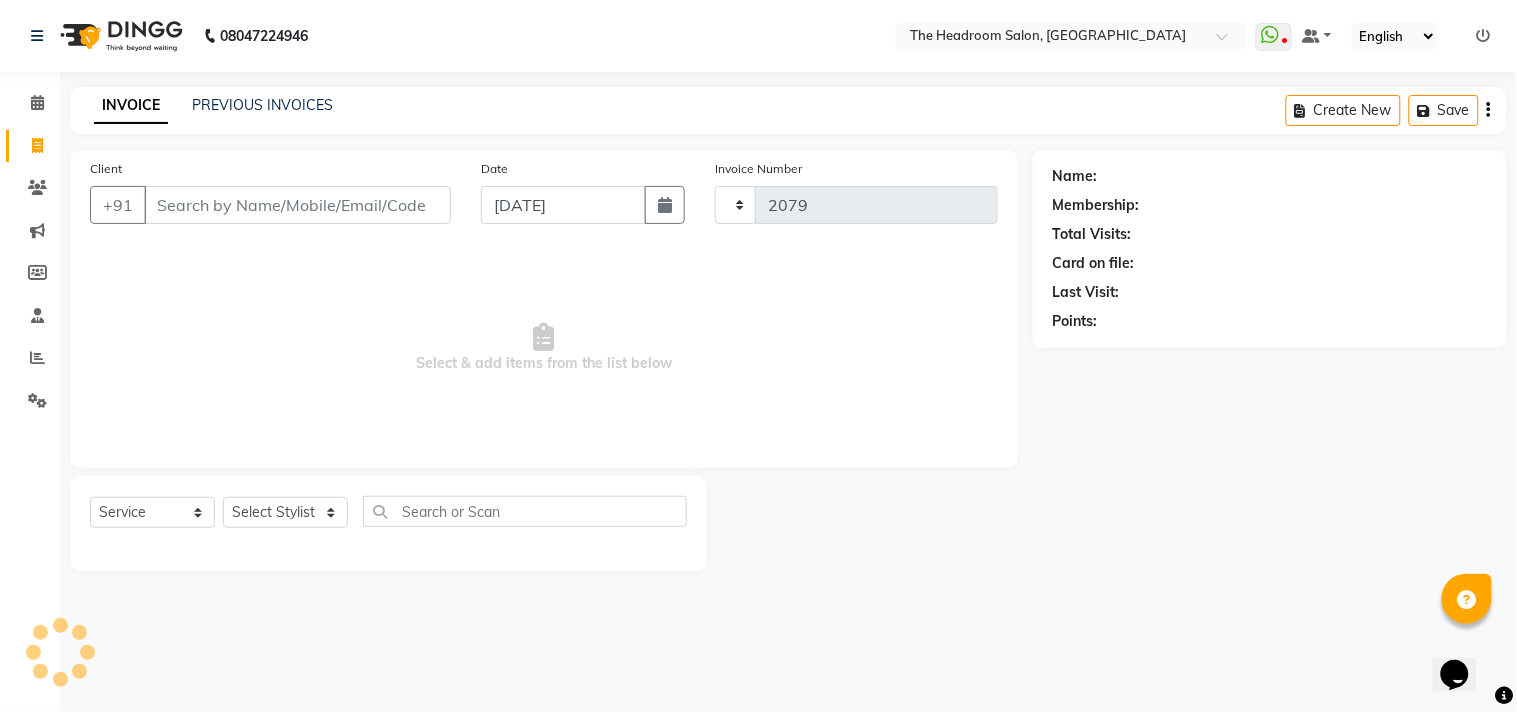 select on "6933" 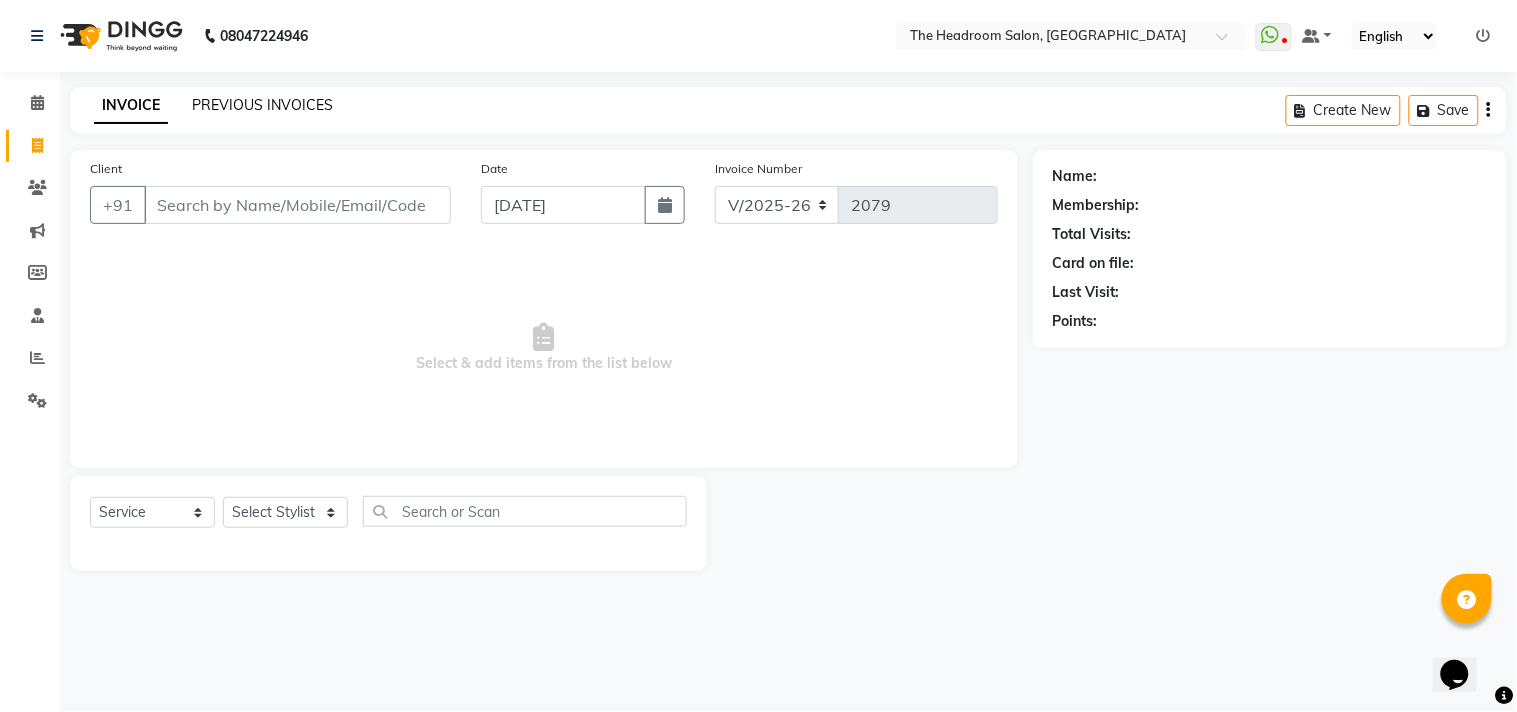 click on "PREVIOUS INVOICES" 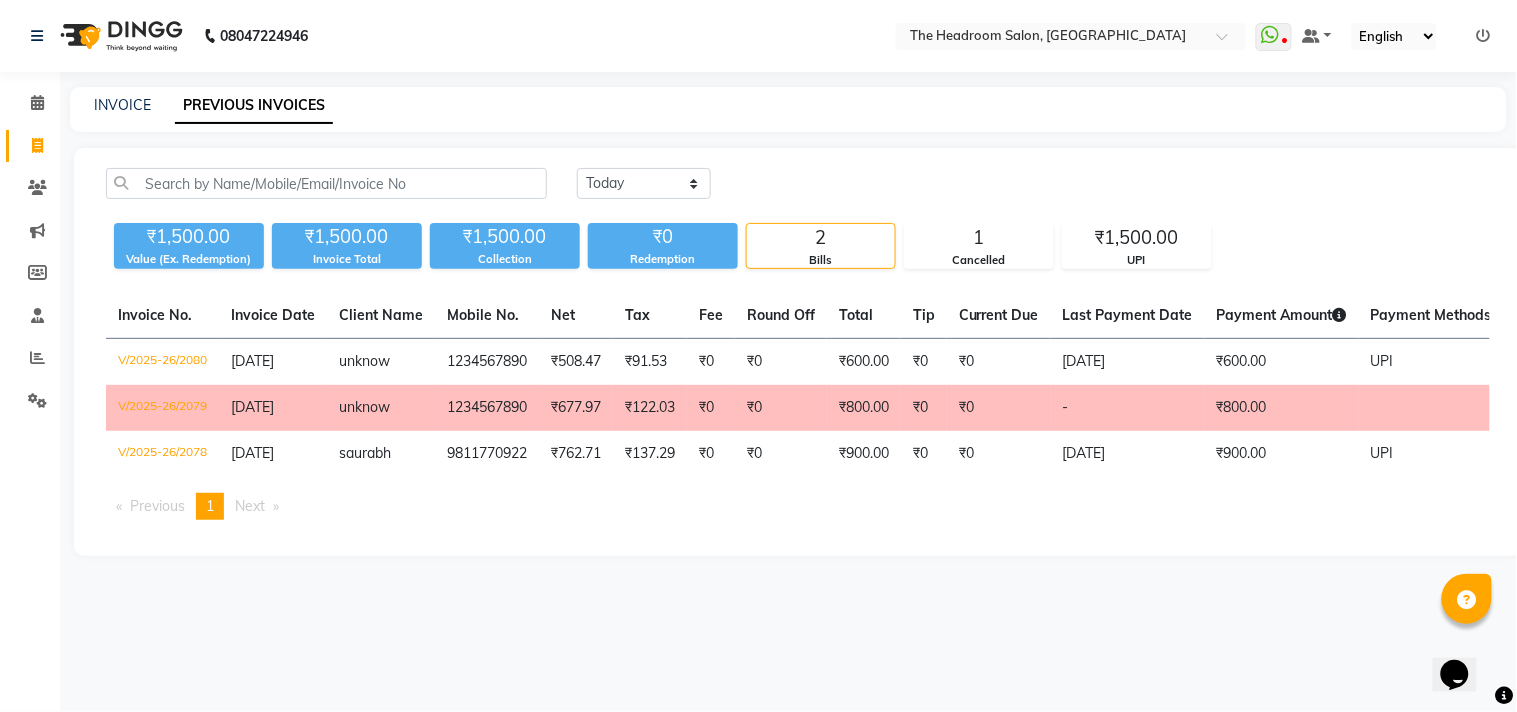click on "Invoice" 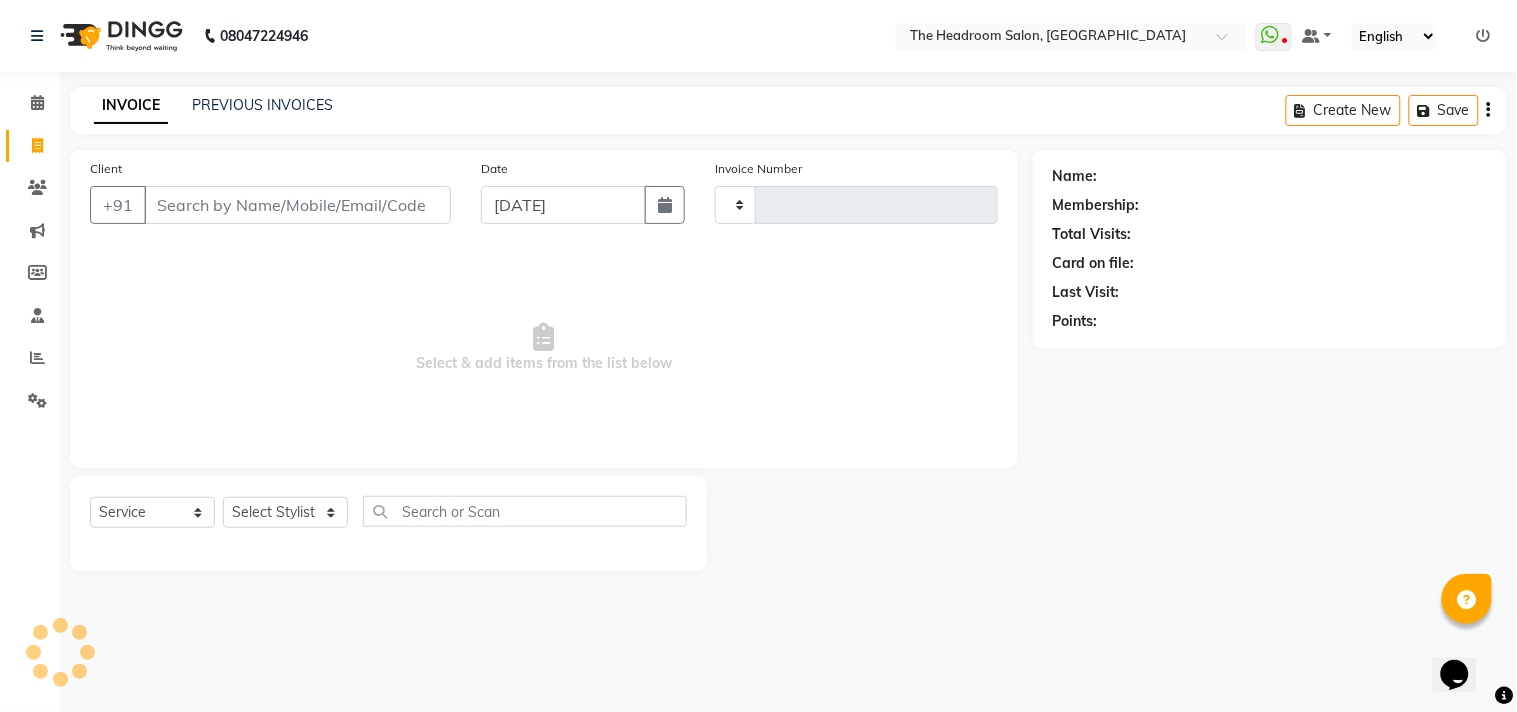 type on "2081" 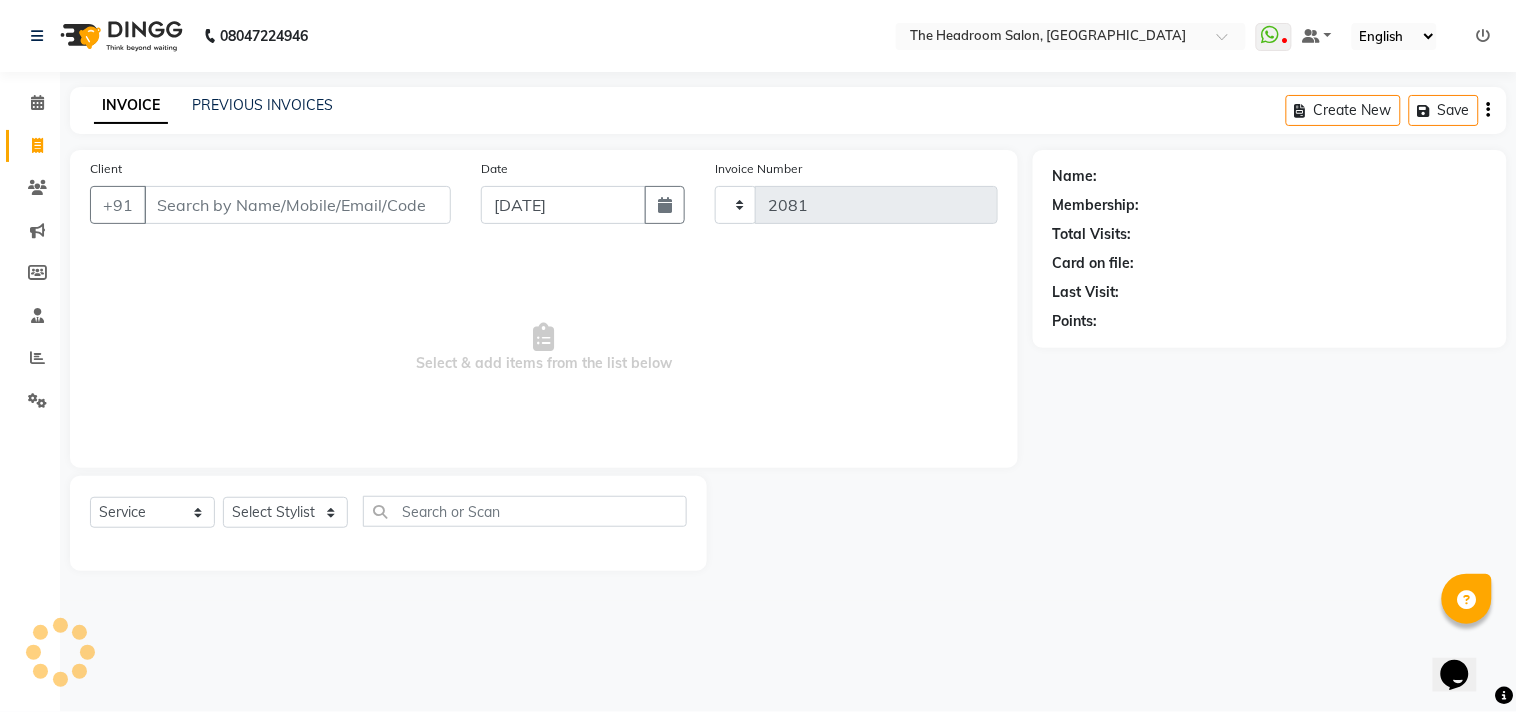 select on "6933" 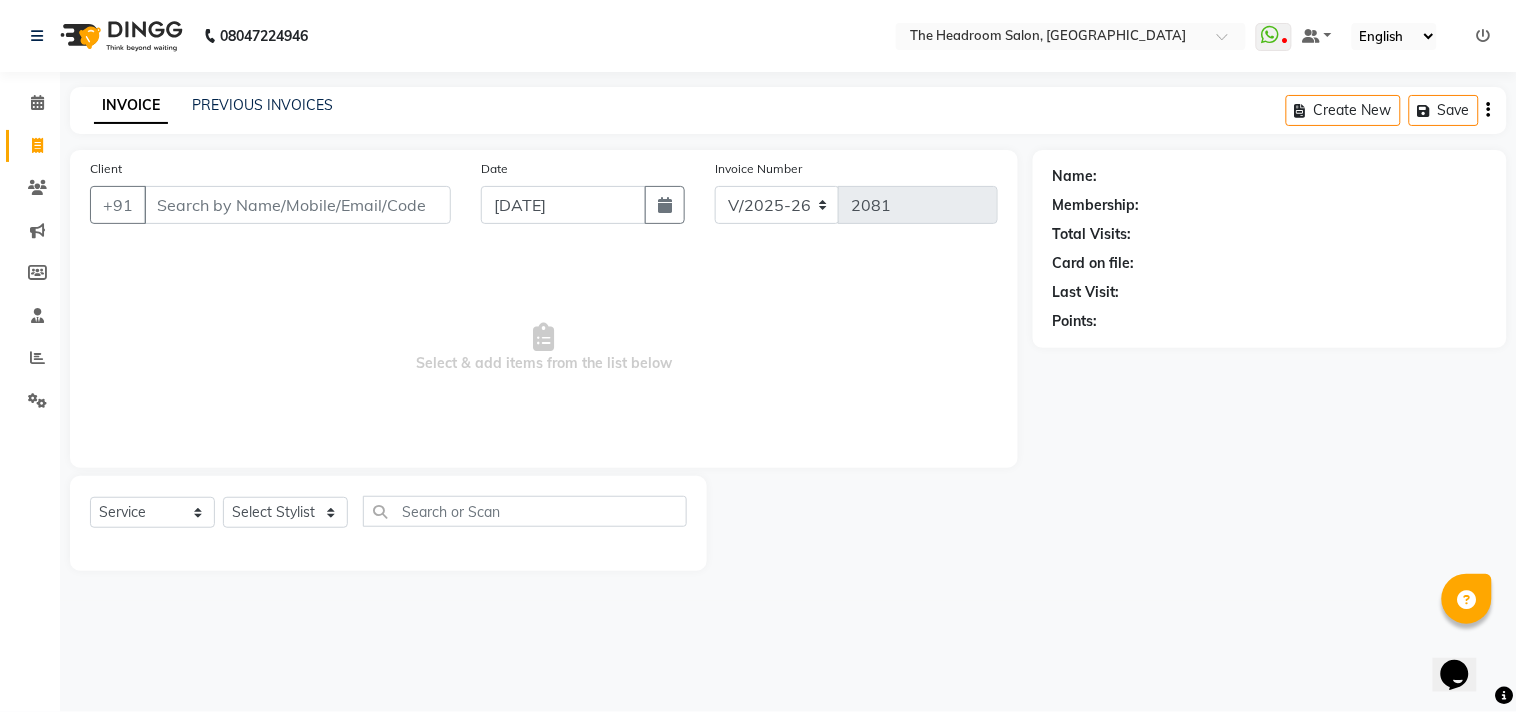 click on "INVOICE PREVIOUS INVOICES" 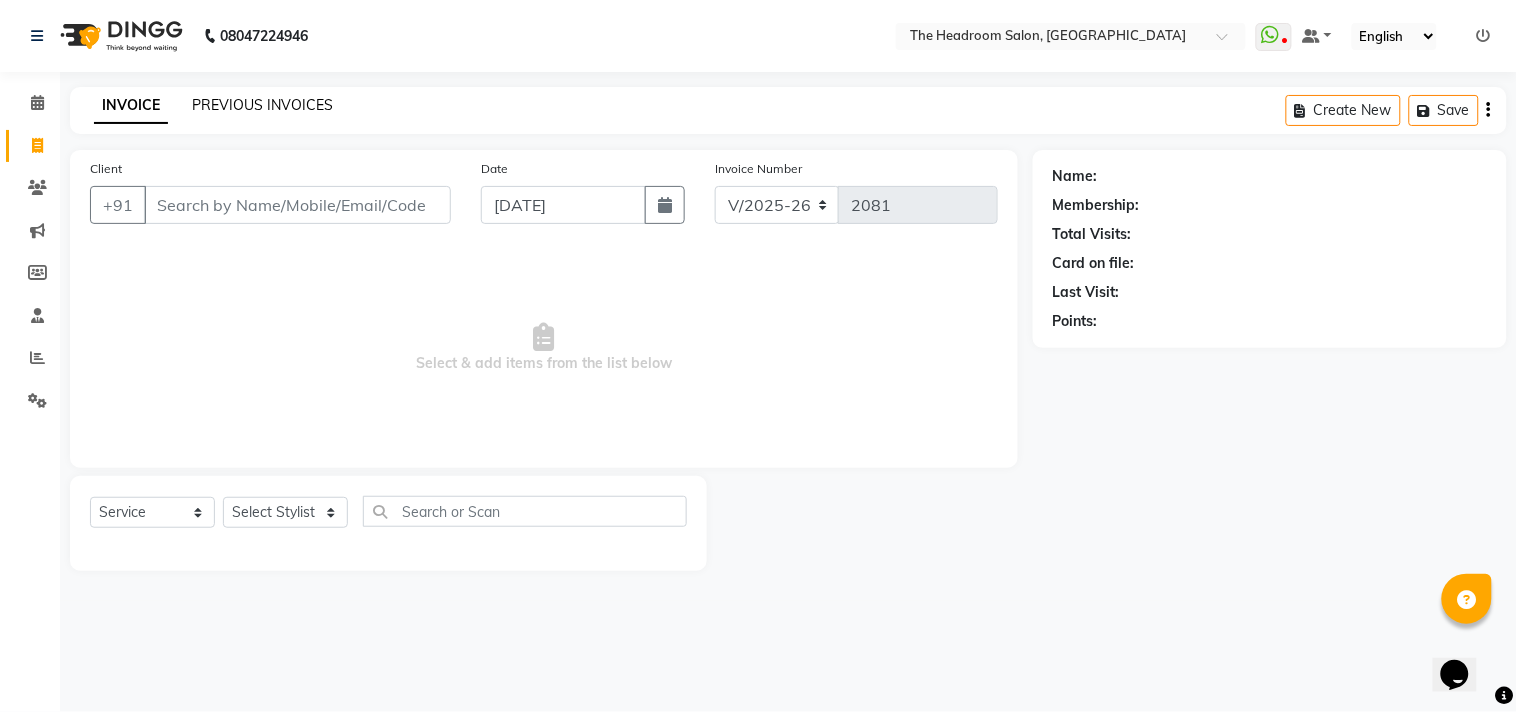 click on "PREVIOUS INVOICES" 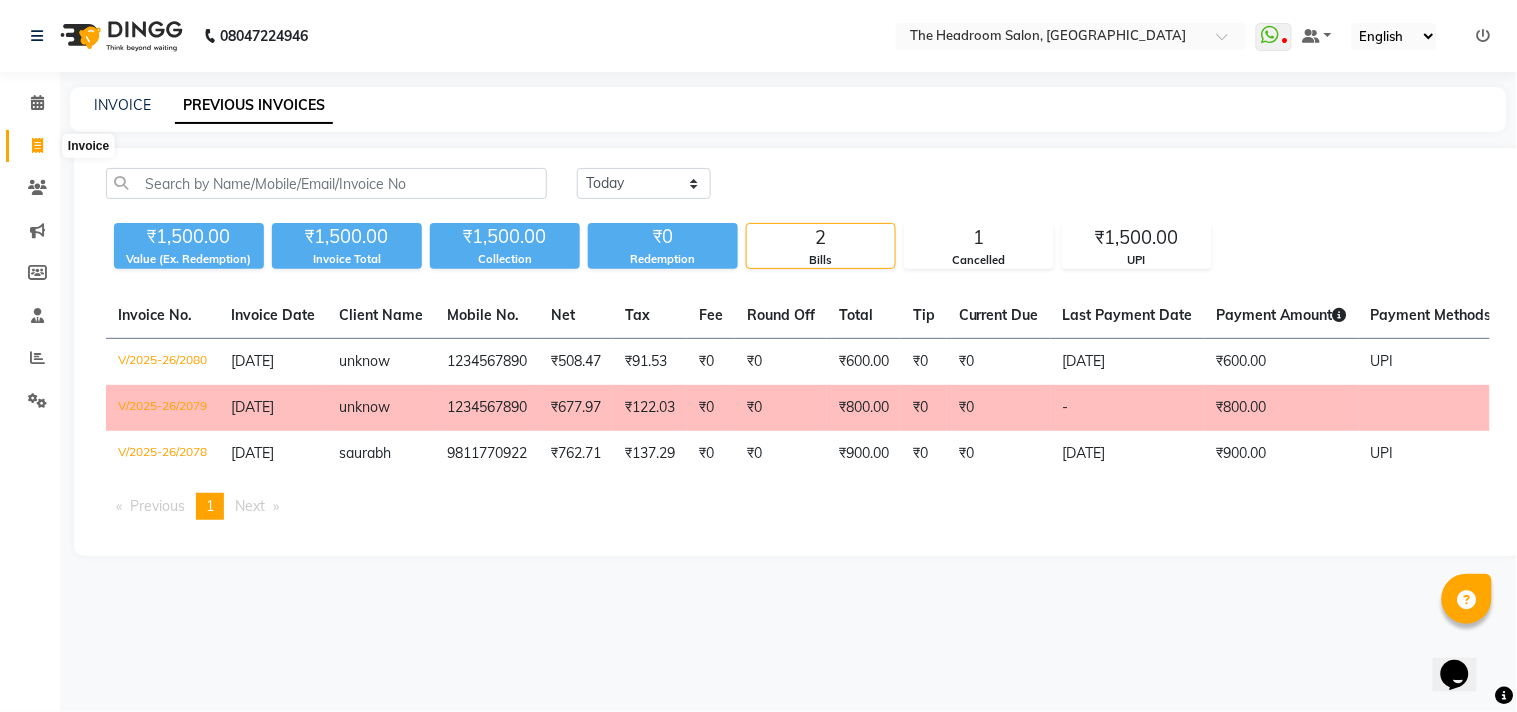 click 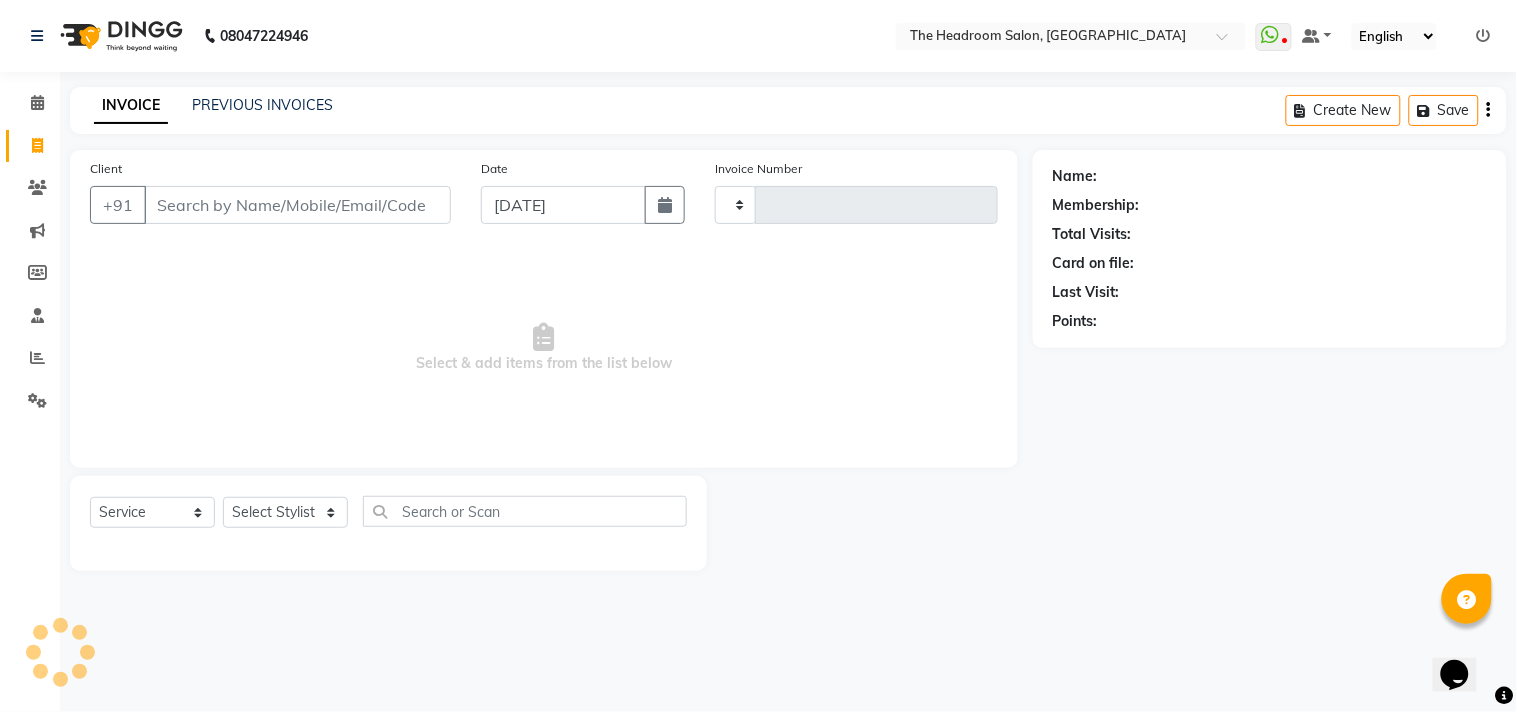 type on "2081" 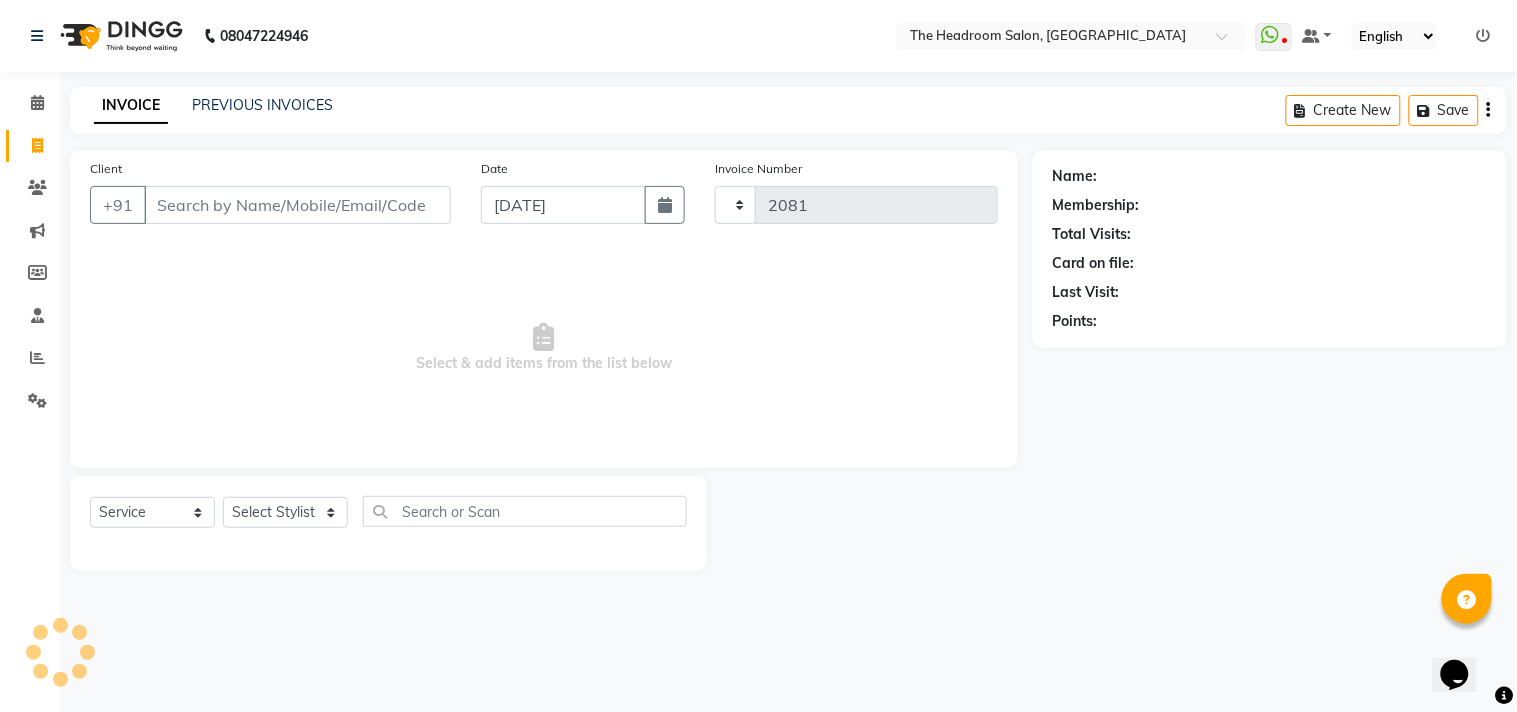 select on "6933" 